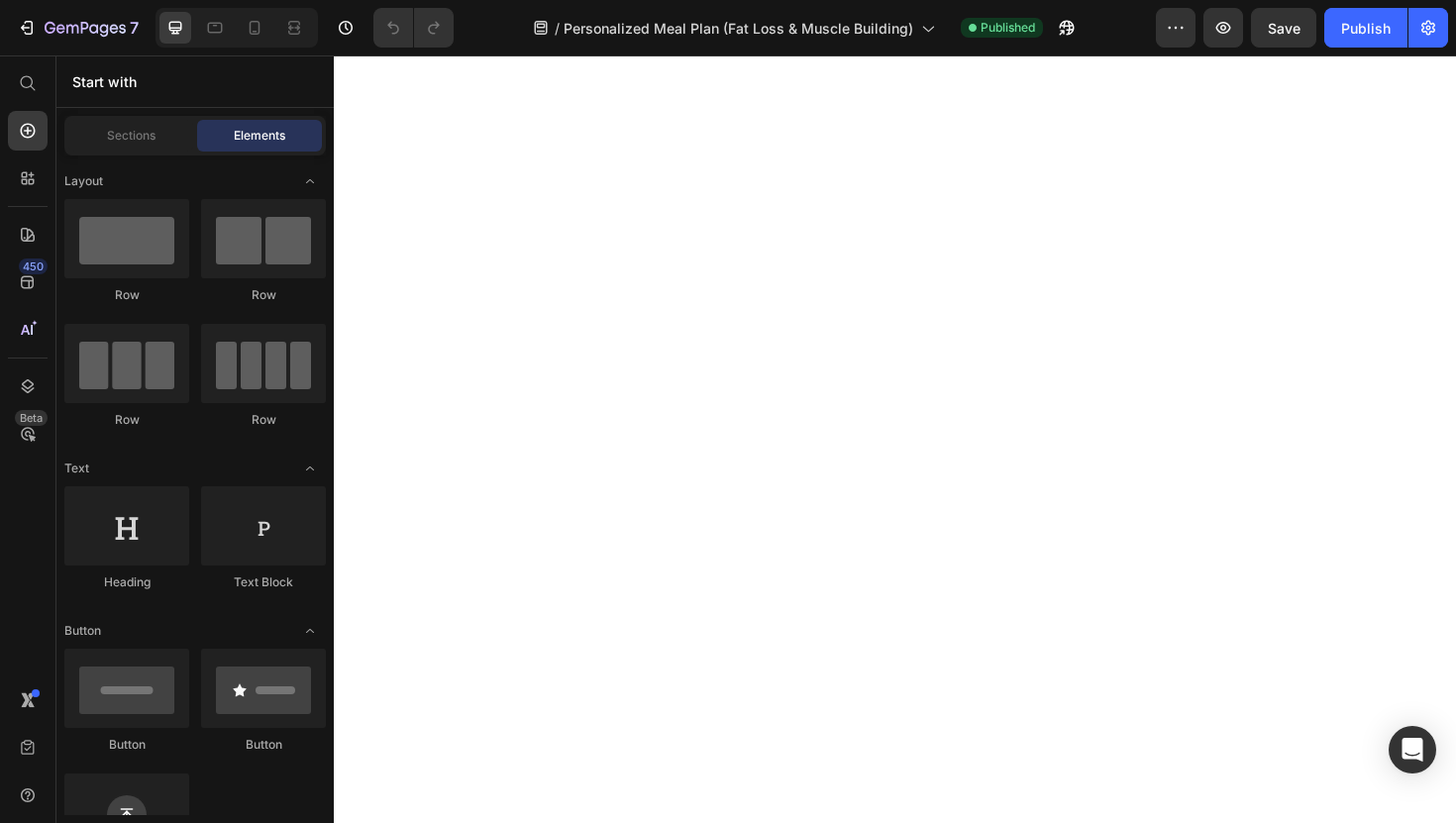 scroll, scrollTop: 0, scrollLeft: 0, axis: both 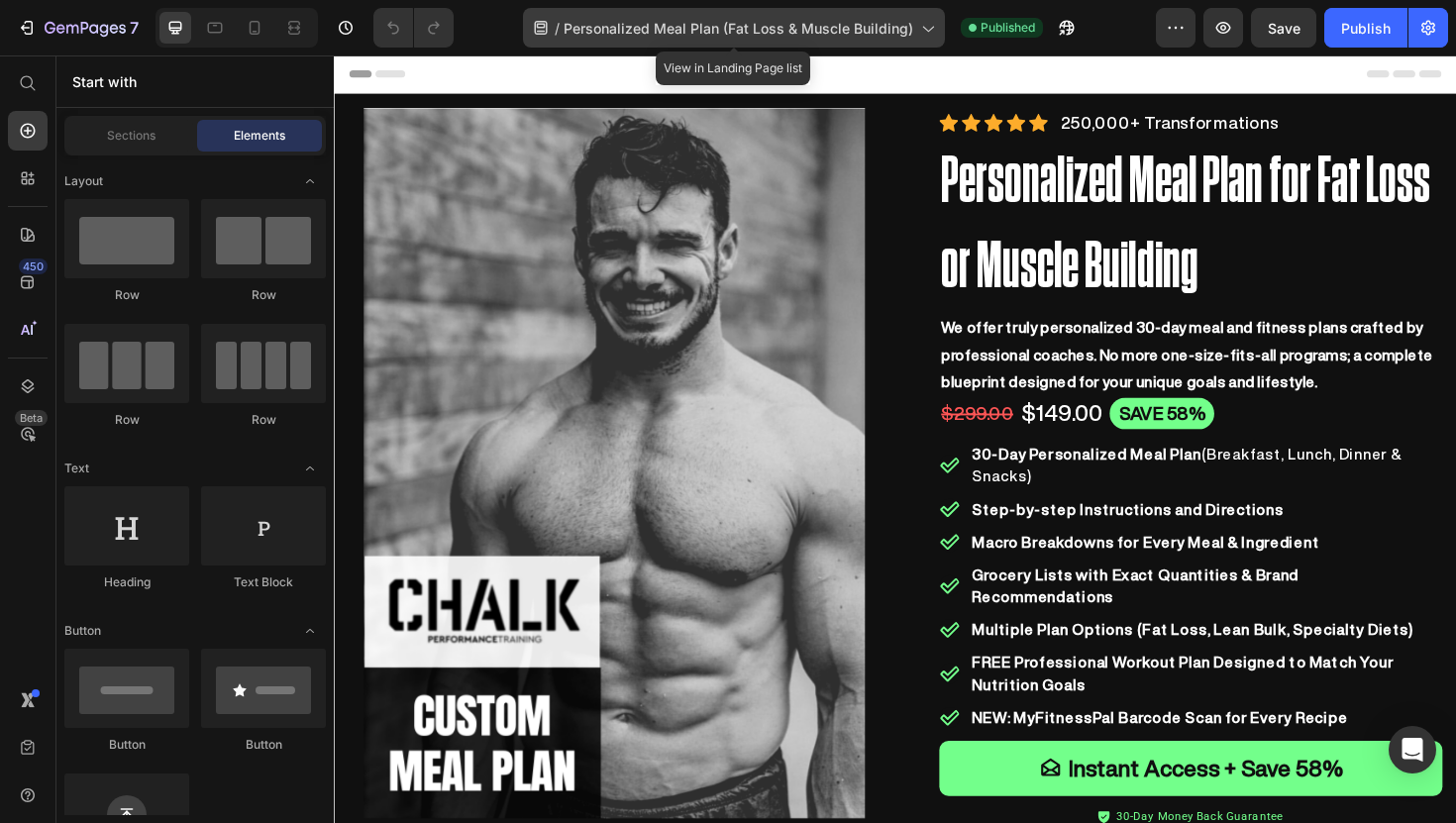 click on "// Personalized Meal Plan (Fat Loss & Muscle Building)" 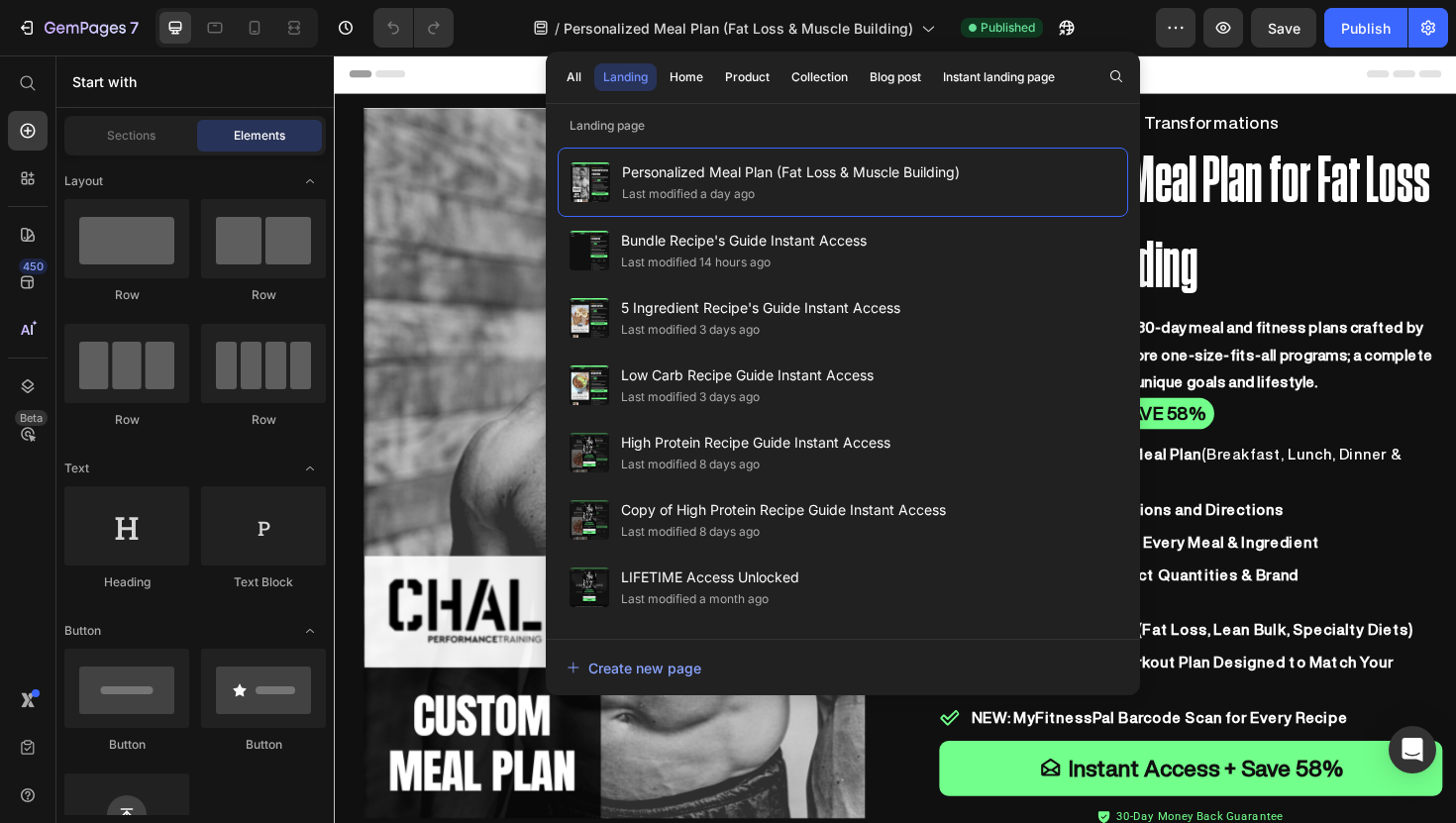 click on "Header" at bounding box center (928, 75) 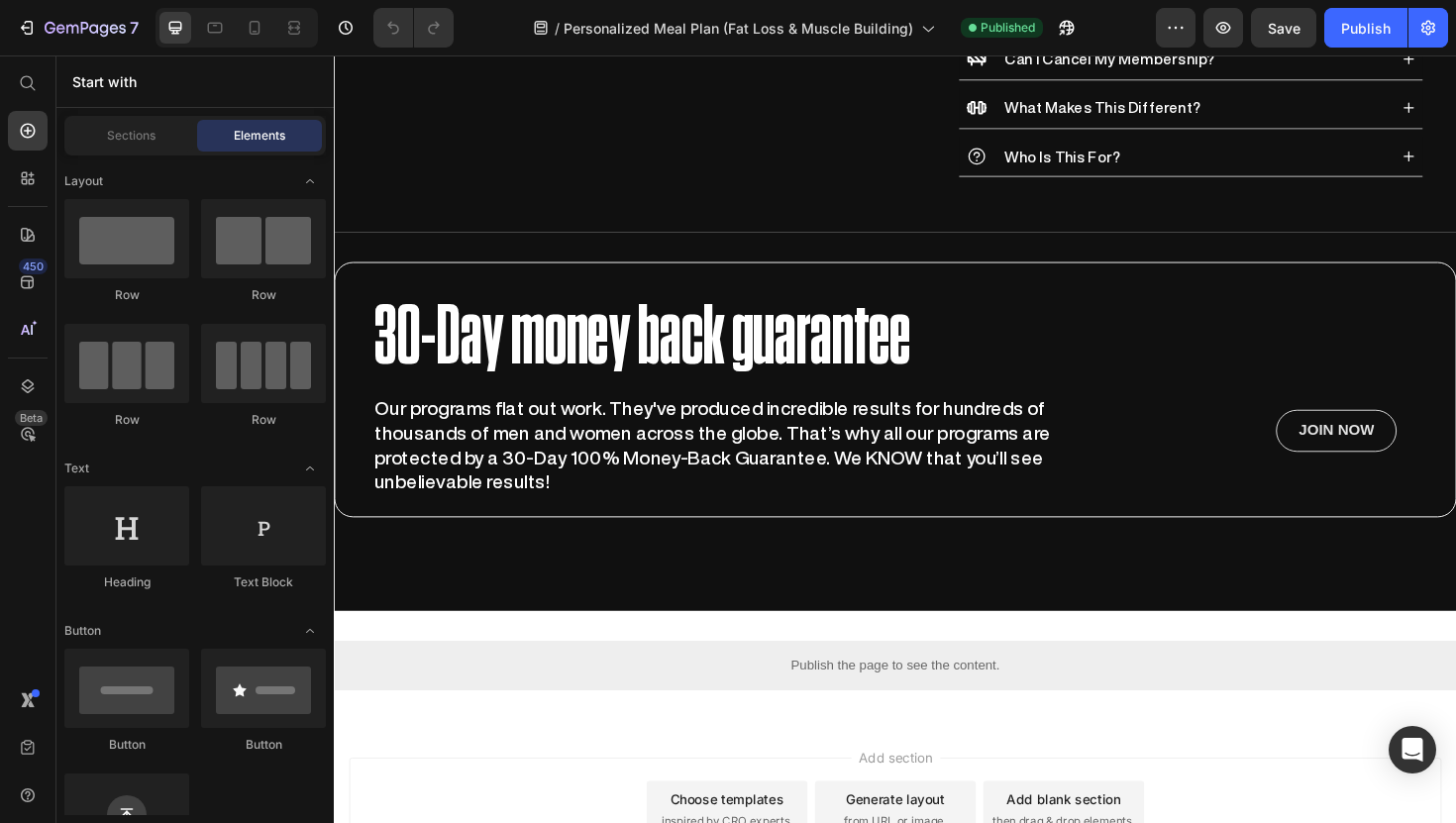 scroll, scrollTop: 1253, scrollLeft: 0, axis: vertical 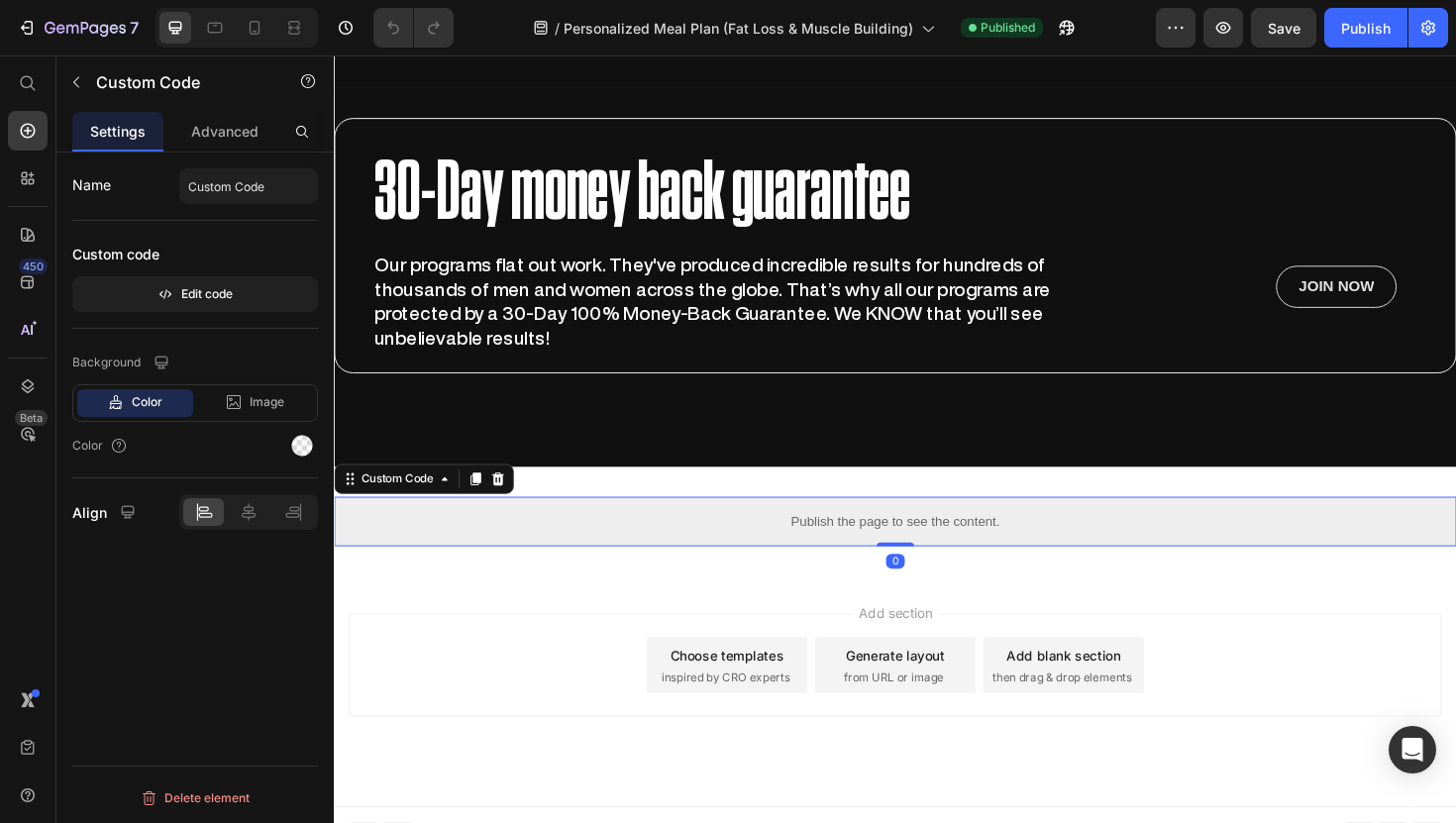 click on "Publish the page to see the content." at bounding box center (928, 549) 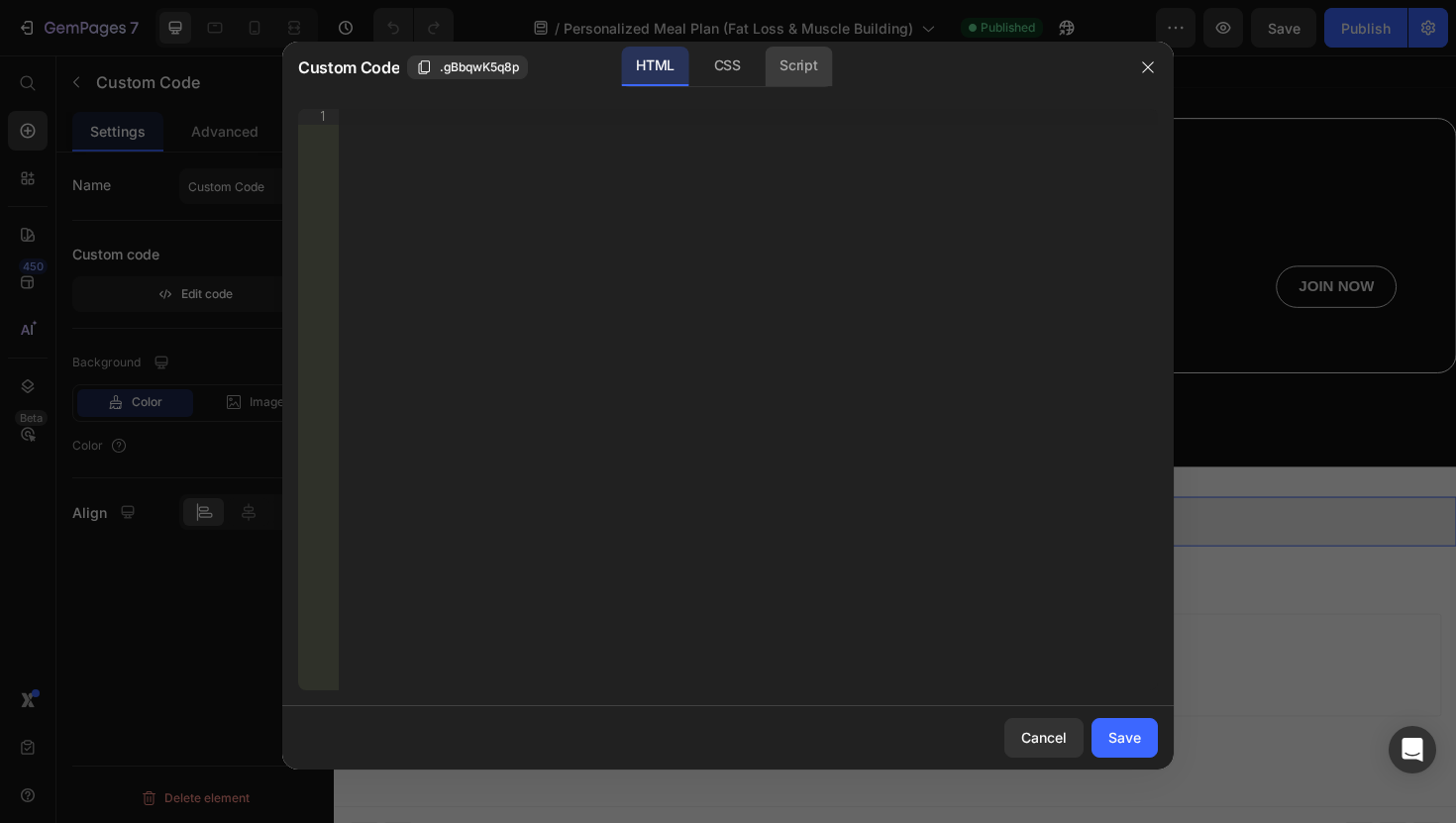 click on "Script" 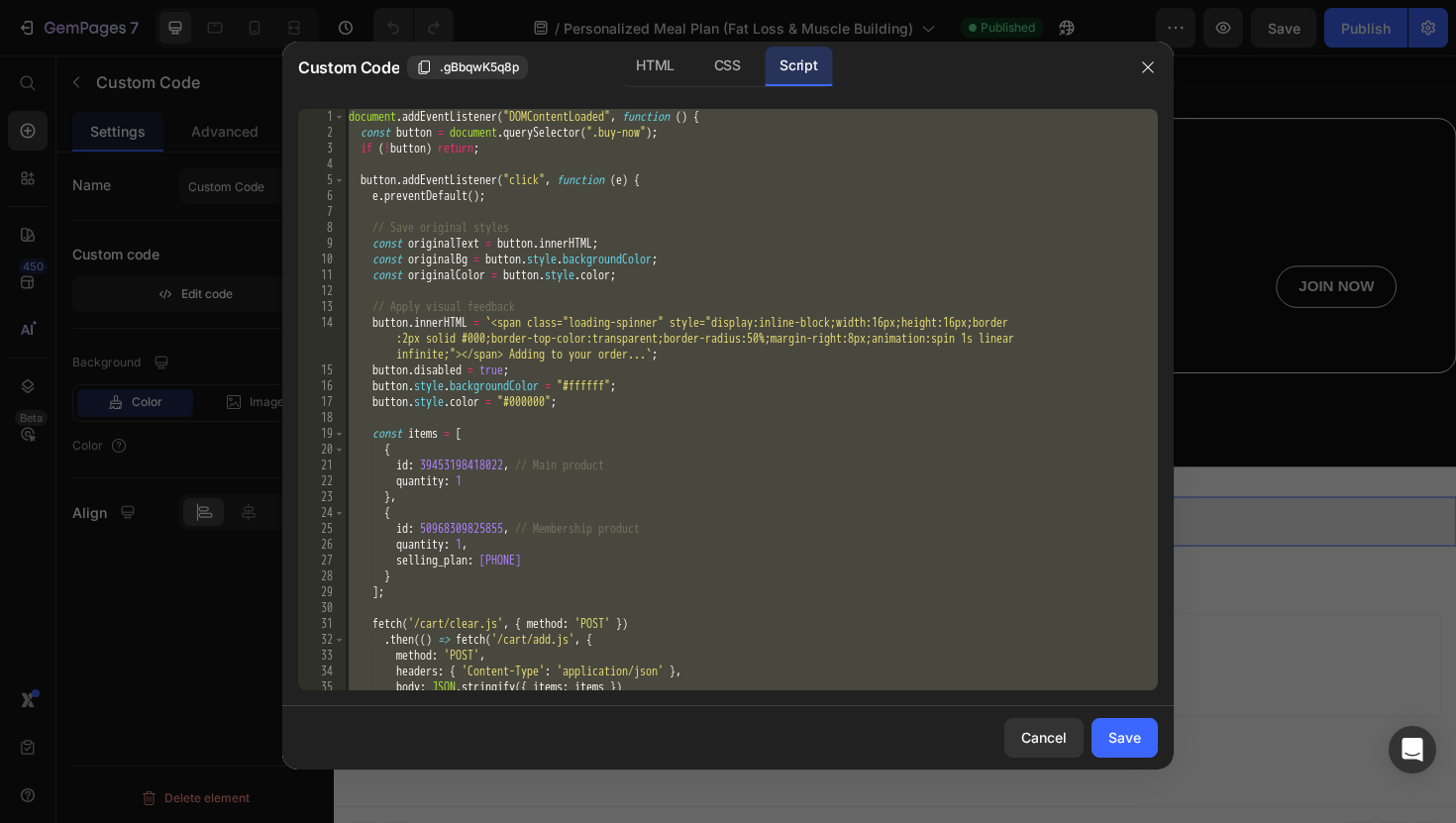 click on "document . addEventListener ( "DOMContentLoaded" ,   function   ( )   {    const   button   =   document . querySelector ( ".buy-now" ) ;    if   ( ! button )   return ;    button . addEventListener ( "click" ,   function   ( e )   {      e . preventDefault ( ) ;      // Save original styles      const   originalText   =   button . innerHTML ;      const   originalBg   =   button . style . backgroundColor ;      const   originalColor   =   button . style . color ;      // Apply visual feedback      button . innerHTML   =   ` <span class="loading-spinner" style="display:inline-block;width:16px;height:16px;border          :2px solid #000;border-top-color:transparent;border-radius:50%;margin-right:8px;animation:spin 1s linear           infinite;"></span> Adding to your order... ` ;      button . disabled   =   true ;      button . style . backgroundColor   =   "#ffffff" ;      button . style . color   =   "#000000" ;      const   items   =   [         {           id :   [PHONE] ,        :" at bounding box center (751, 415) 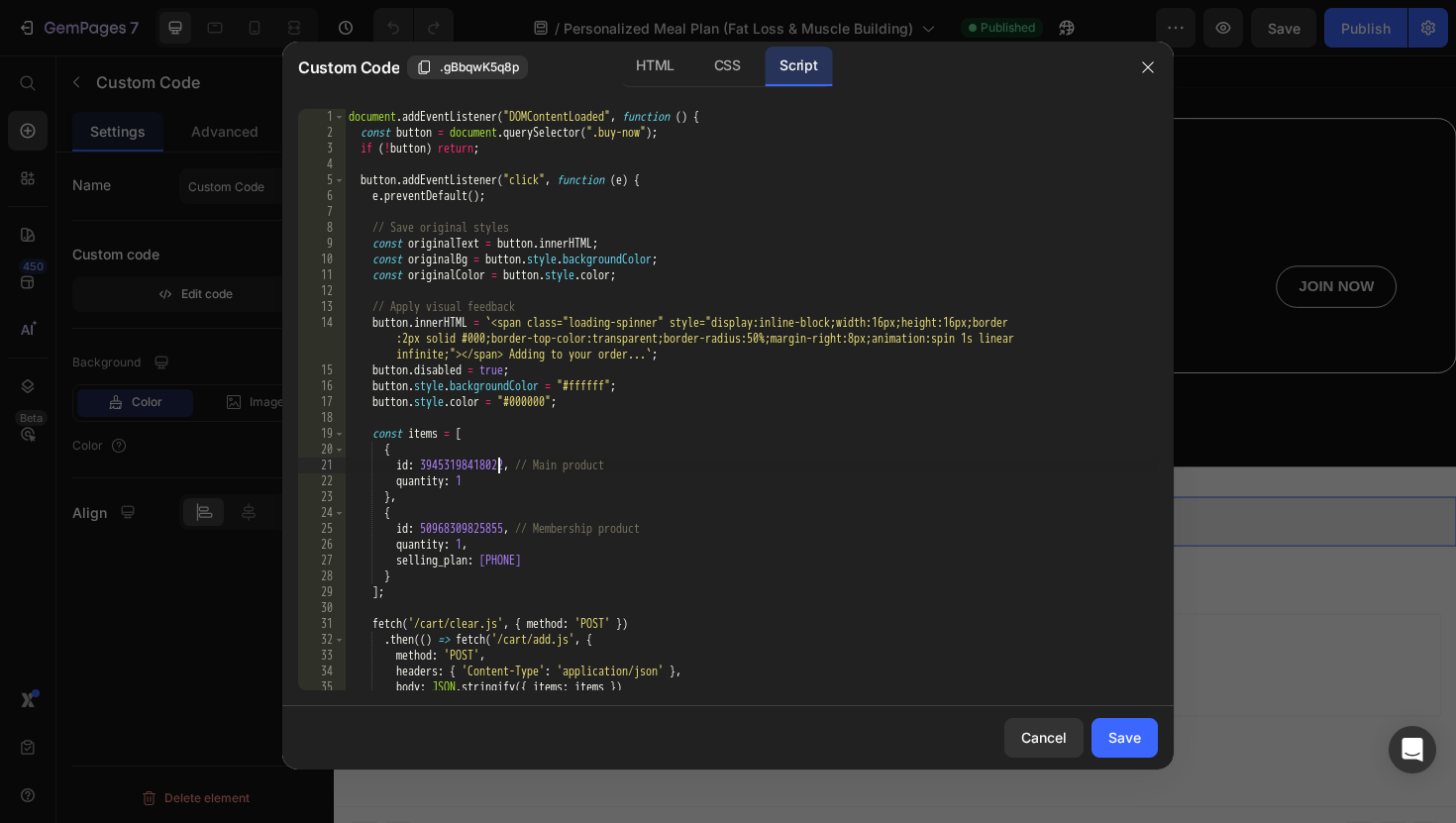 click on "document . addEventListener ( "DOMContentLoaded" ,   function   ( )   {    const   button   =   document . querySelector ( ".buy-now" ) ;    if   ( ! button )   return ;    button . addEventListener ( "click" ,   function   ( e )   {      e . preventDefault ( ) ;      // Save original styles      const   originalText   =   button . innerHTML ;      const   originalBg   =   button . style . backgroundColor ;      const   originalColor   =   button . style . color ;      // Apply visual feedback      button . innerHTML   =   ` <span class="loading-spinner" style="display:inline-block;width:16px;height:16px;border          :2px solid #000;border-top-color:transparent;border-radius:50%;margin-right:8px;animation:spin 1s linear           infinite;"></span> Adding to your order... ` ;      button . disabled   =   true ;      button . style . backgroundColor   =   "#ffffff" ;      button . style . color   =   "#000000" ;      const   items   =   [         {           id :   [PHONE] ,        :" at bounding box center [751, 415] 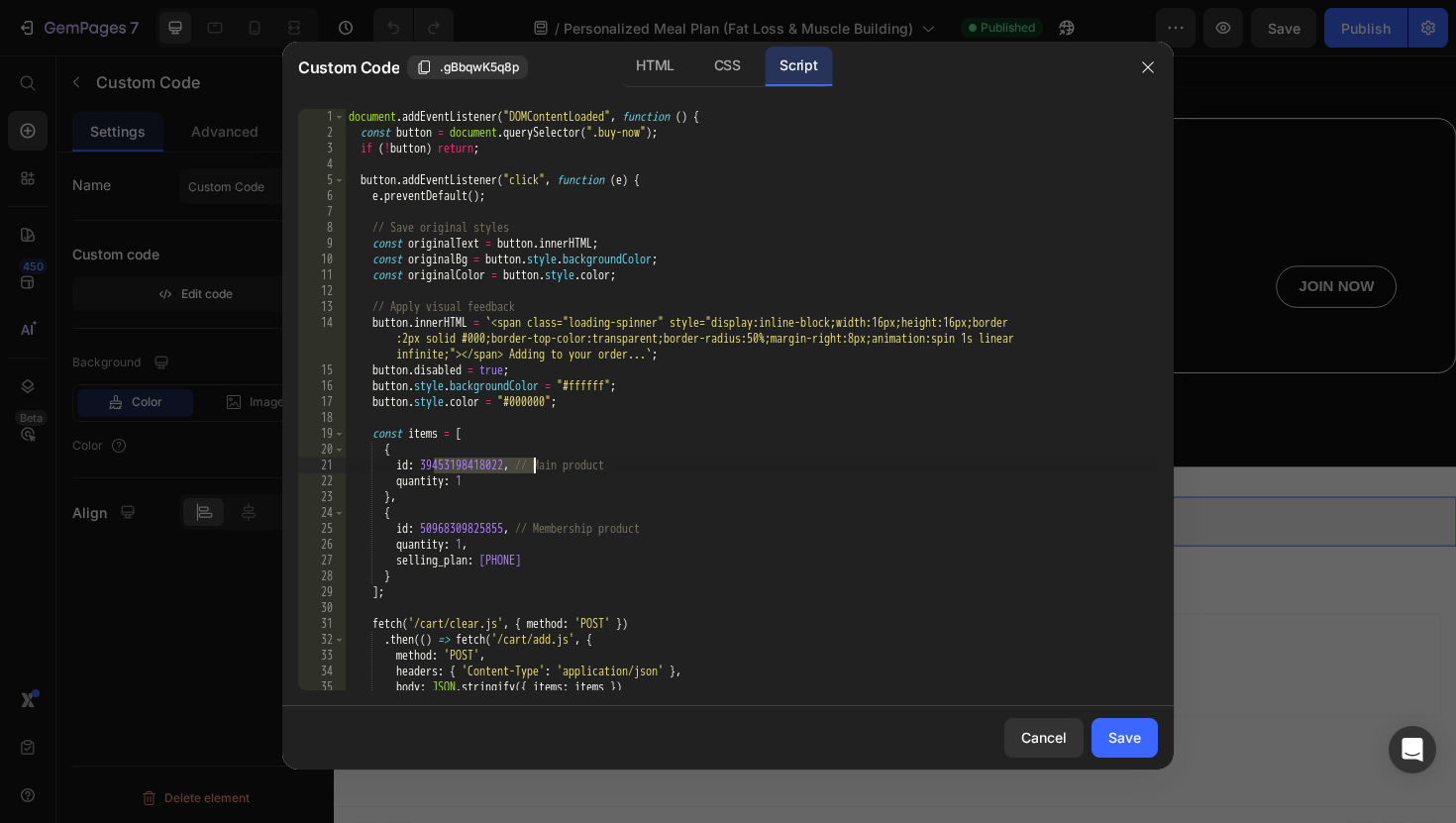 paste on "[PHONE]" 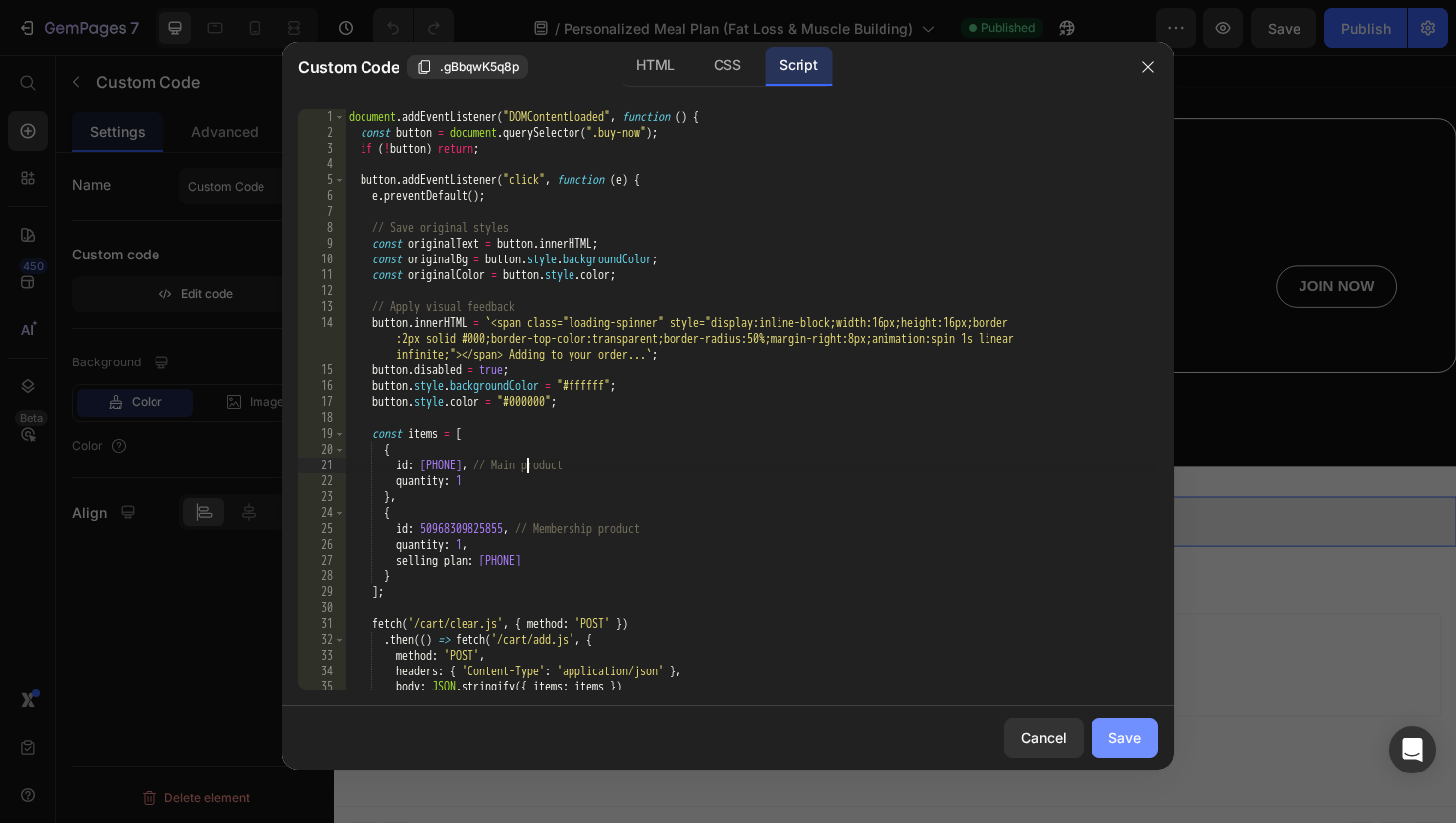 click on "Save" at bounding box center [1124, 737] 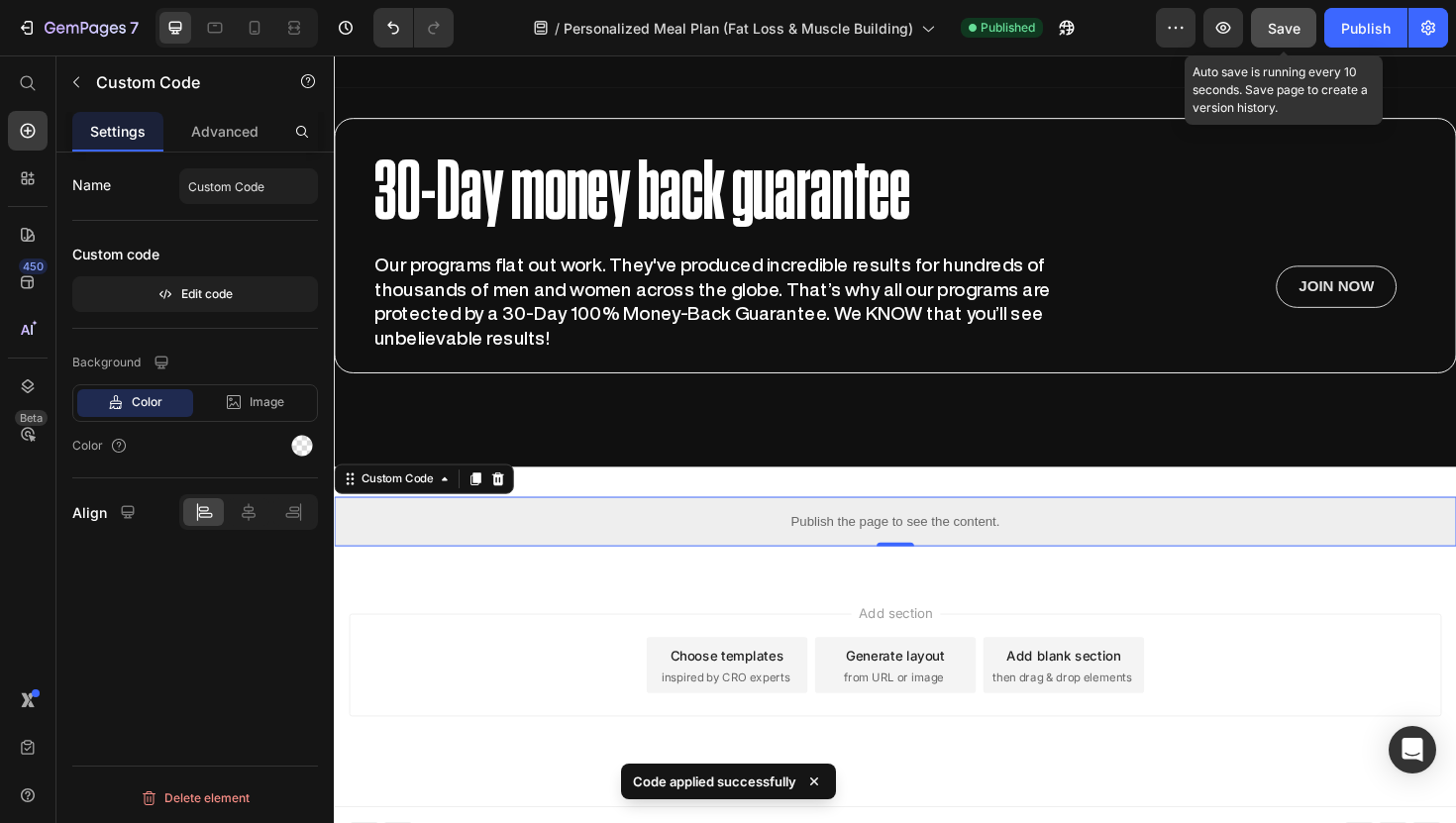 click on "Save" at bounding box center [1284, 28] 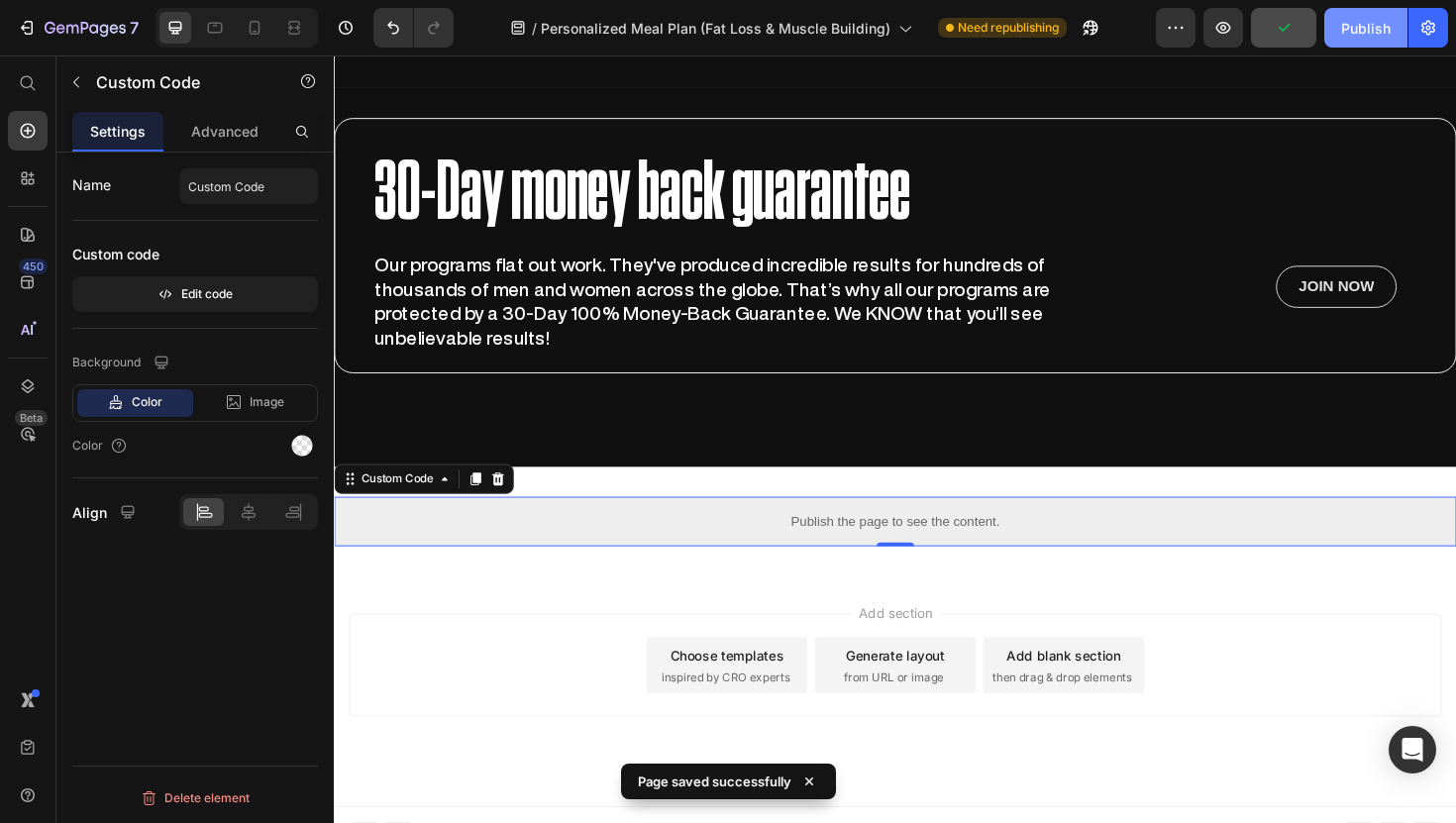 click on "Publish" 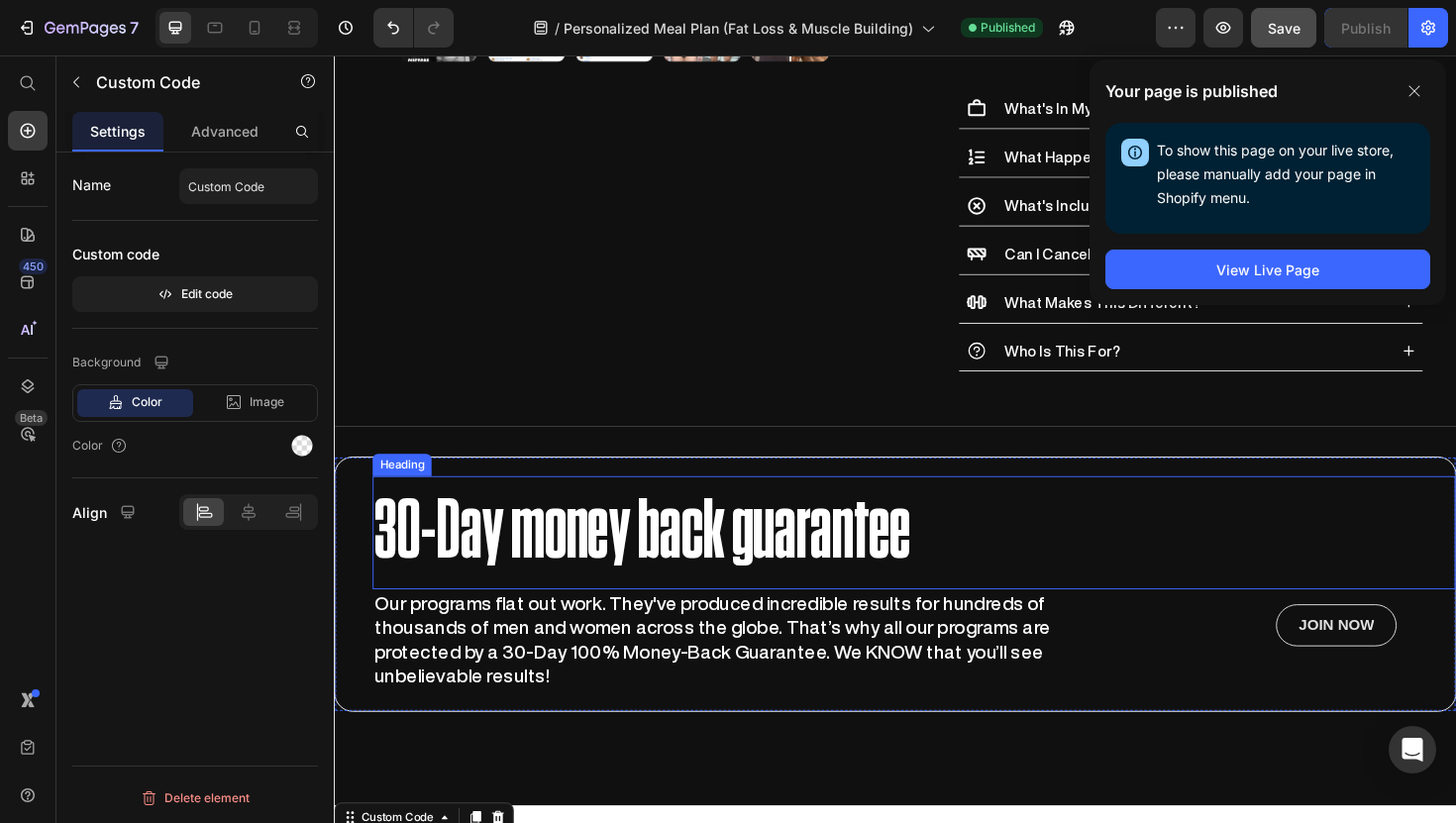 scroll, scrollTop: 714, scrollLeft: 0, axis: vertical 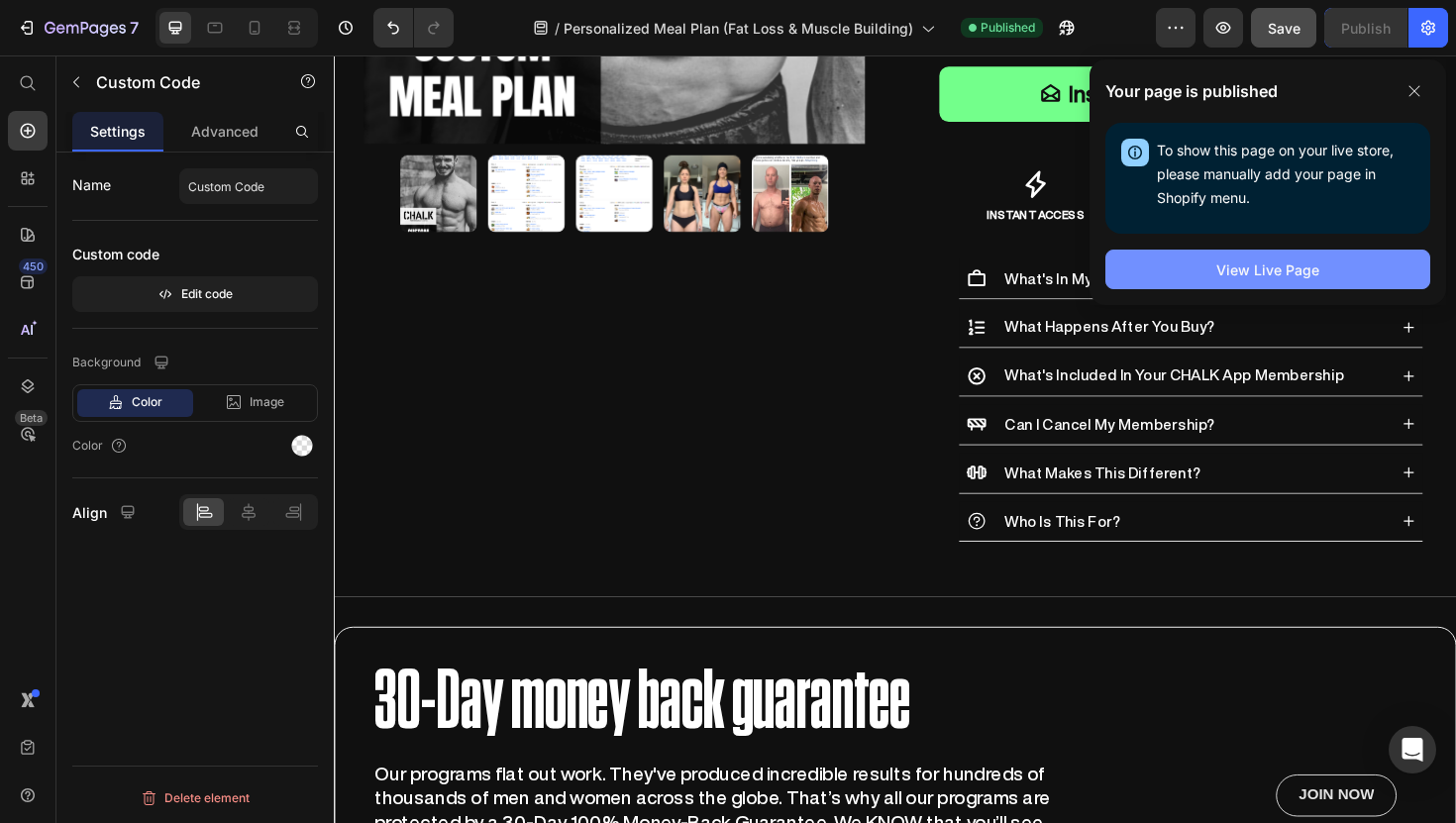 click on "View Live Page" at bounding box center (1268, 269) 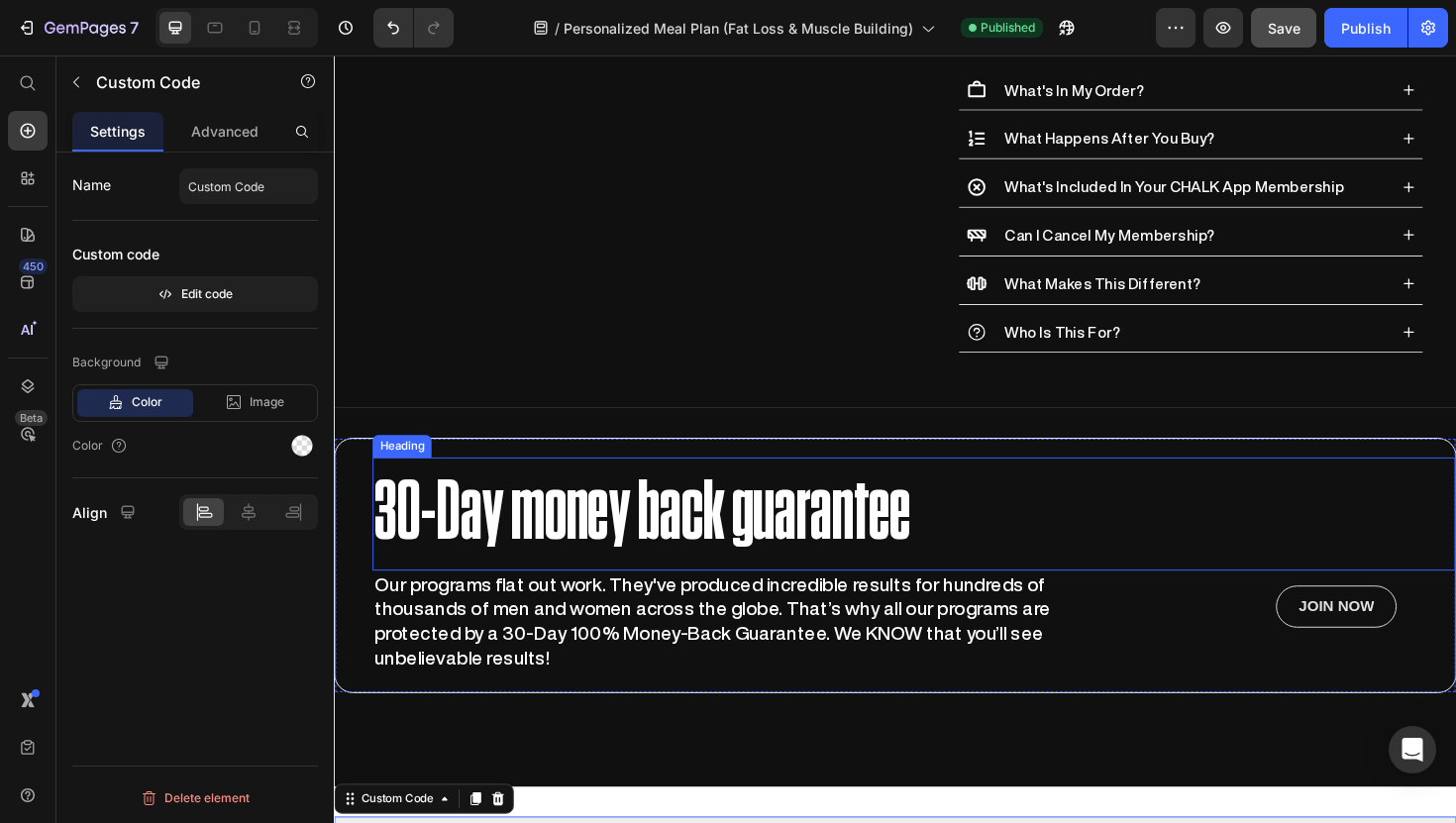 scroll, scrollTop: 1202, scrollLeft: 0, axis: vertical 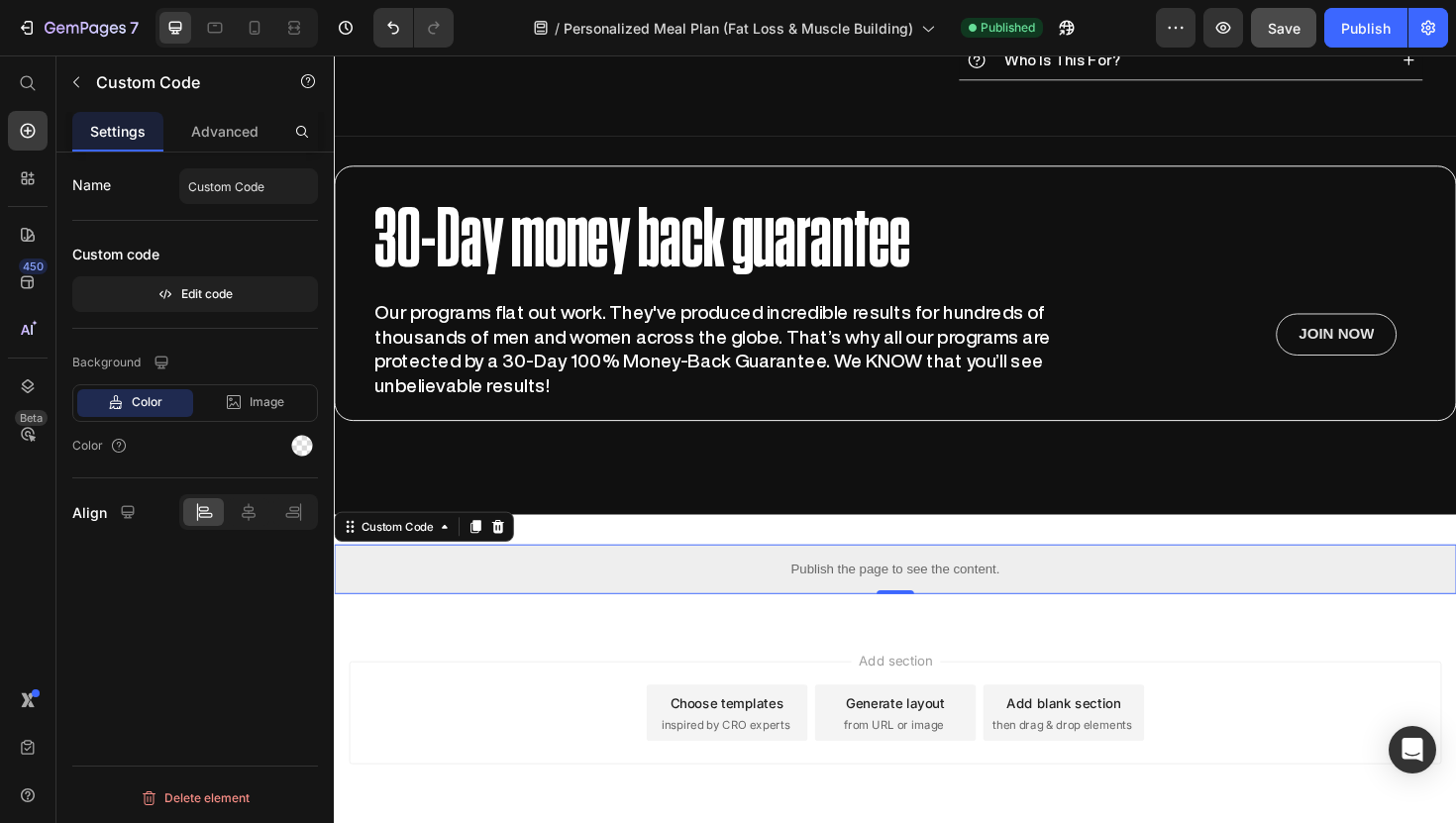 click on "Publish the page to see the content." at bounding box center (928, 599) 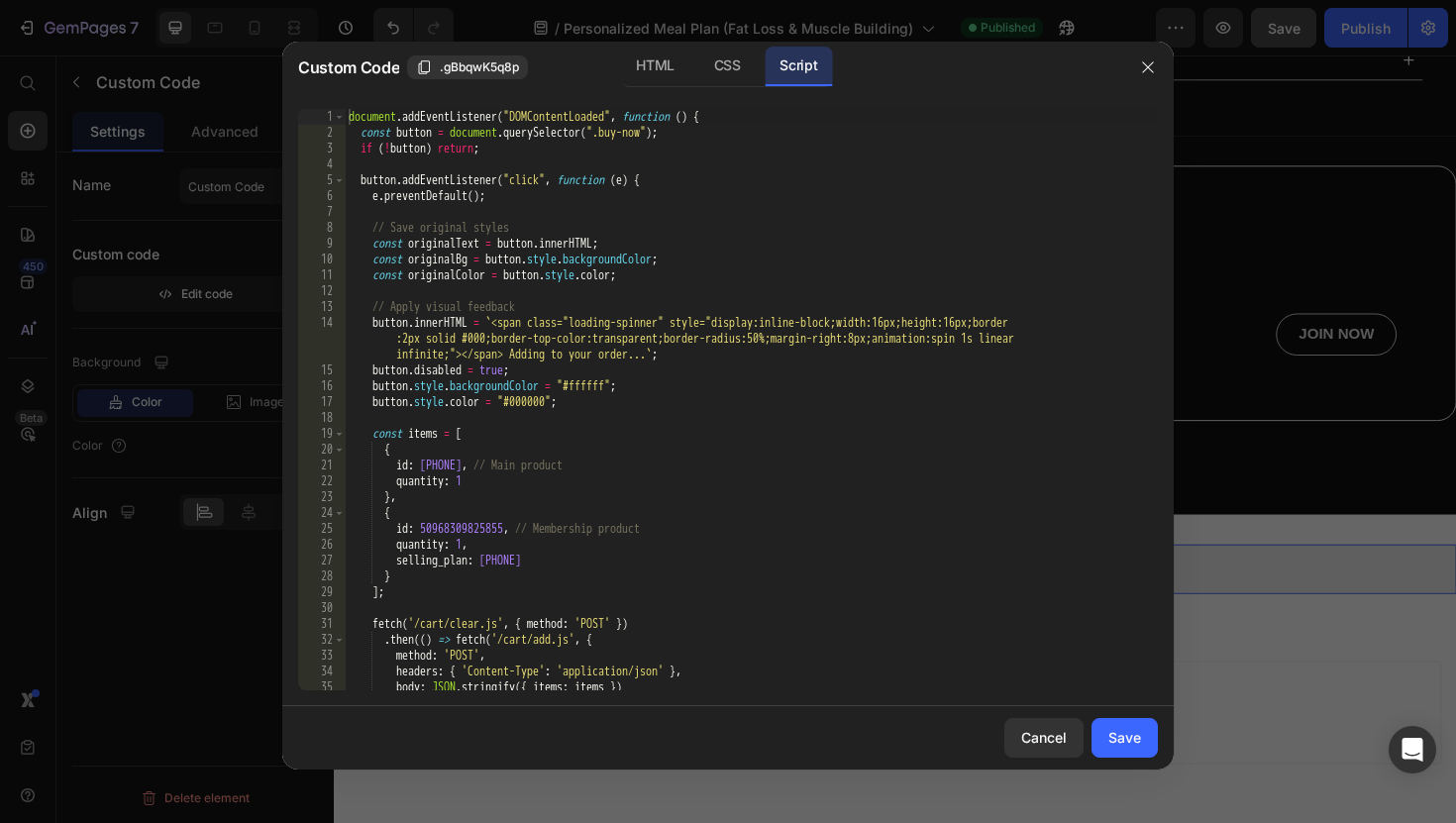 type on "id: [PHONE], // Main product" 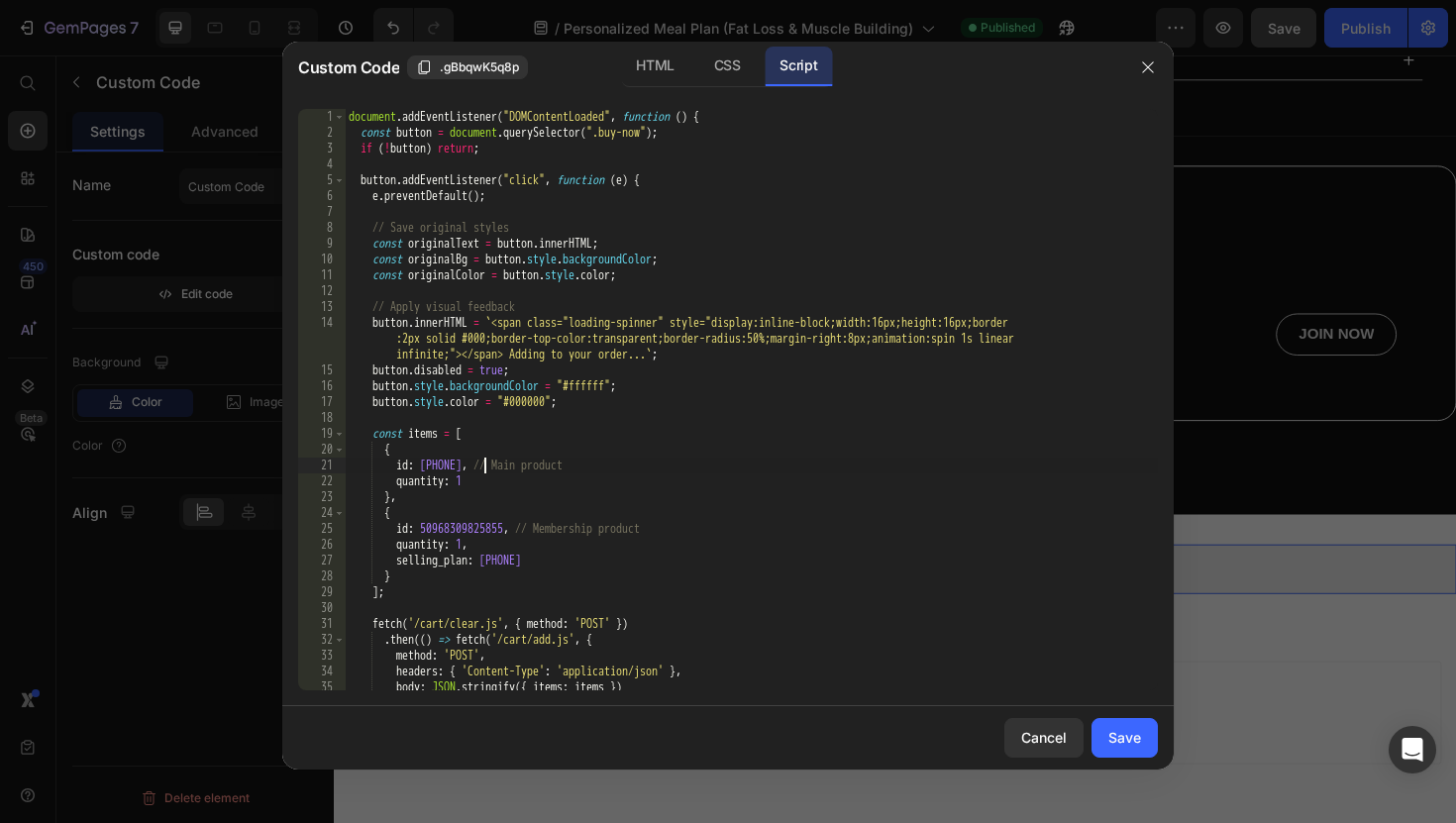 click on "document . addEventListener ( "DOMContentLoaded" ,   function   ( )   {    const   button   =   document . querySelector ( ".buy-now" ) ;    if   ( ! button )   return ;    button . addEventListener ( "click" ,   function   ( e )   {      e . preventDefault ( ) ;      // Save original styles      const   originalText   =   button . innerHTML ;      const   originalBg   =   button . style . backgroundColor ;      const   originalColor   =   button . style . color ;      // Apply visual feedback      button . innerHTML   =   ` <span class="loading-spinner" style="display:inline-block;width:16px;height:16px;border          :2px solid #000;border-top-color:transparent;border-radius:50%;margin-right:8px;animation:spin 1s linear           infinite;"></span> Adding to your order... ` ;      button . disabled   =   true ;      button . style . backgroundColor   =   "#ffffff" ;      button . style . color   =   "#000000" ;      const   items   =   [         {           id :   [PHONE] ,        :" at bounding box center (751, 415) 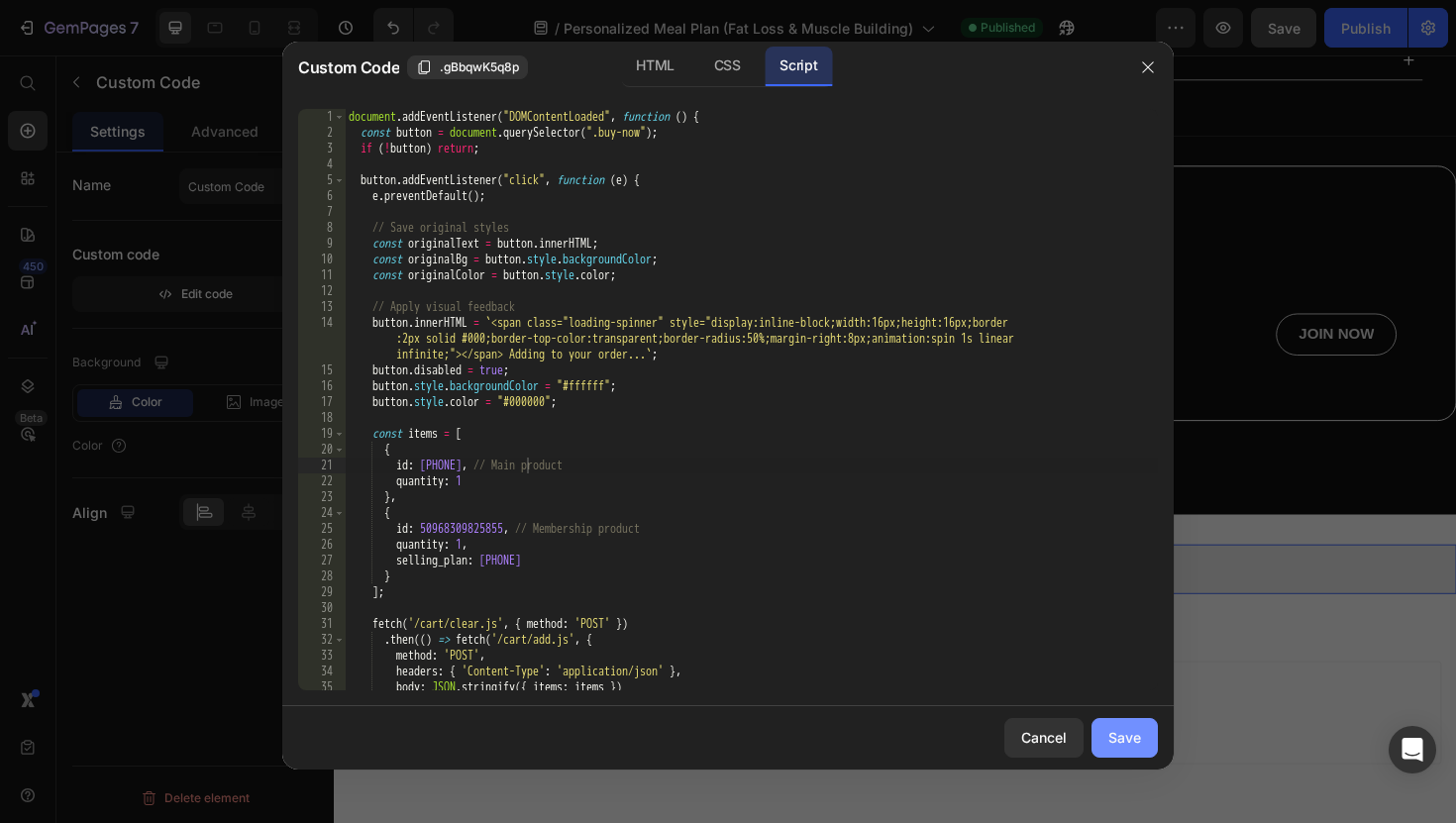 click on "Save" 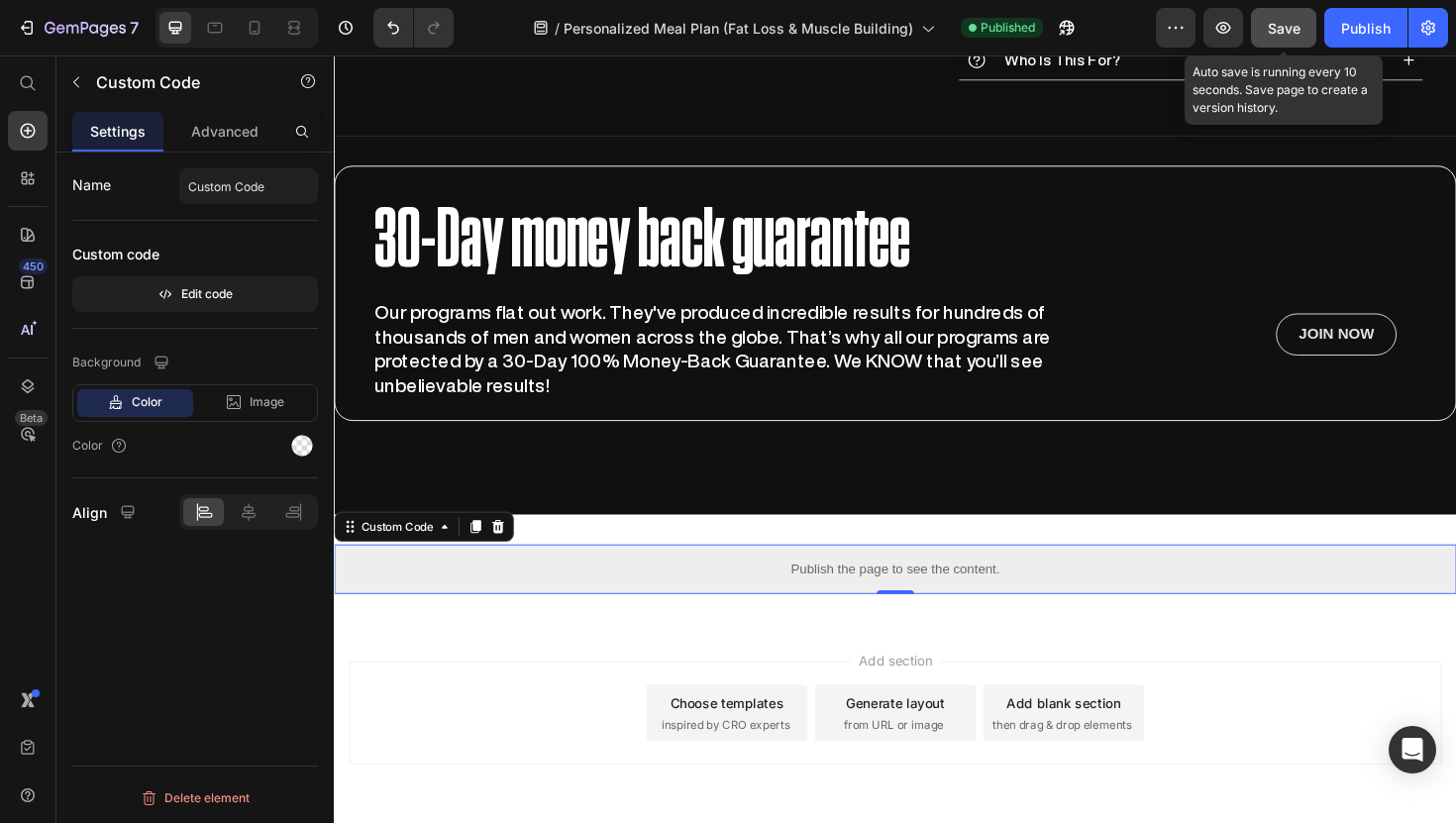 click on "Save" at bounding box center [1284, 28] 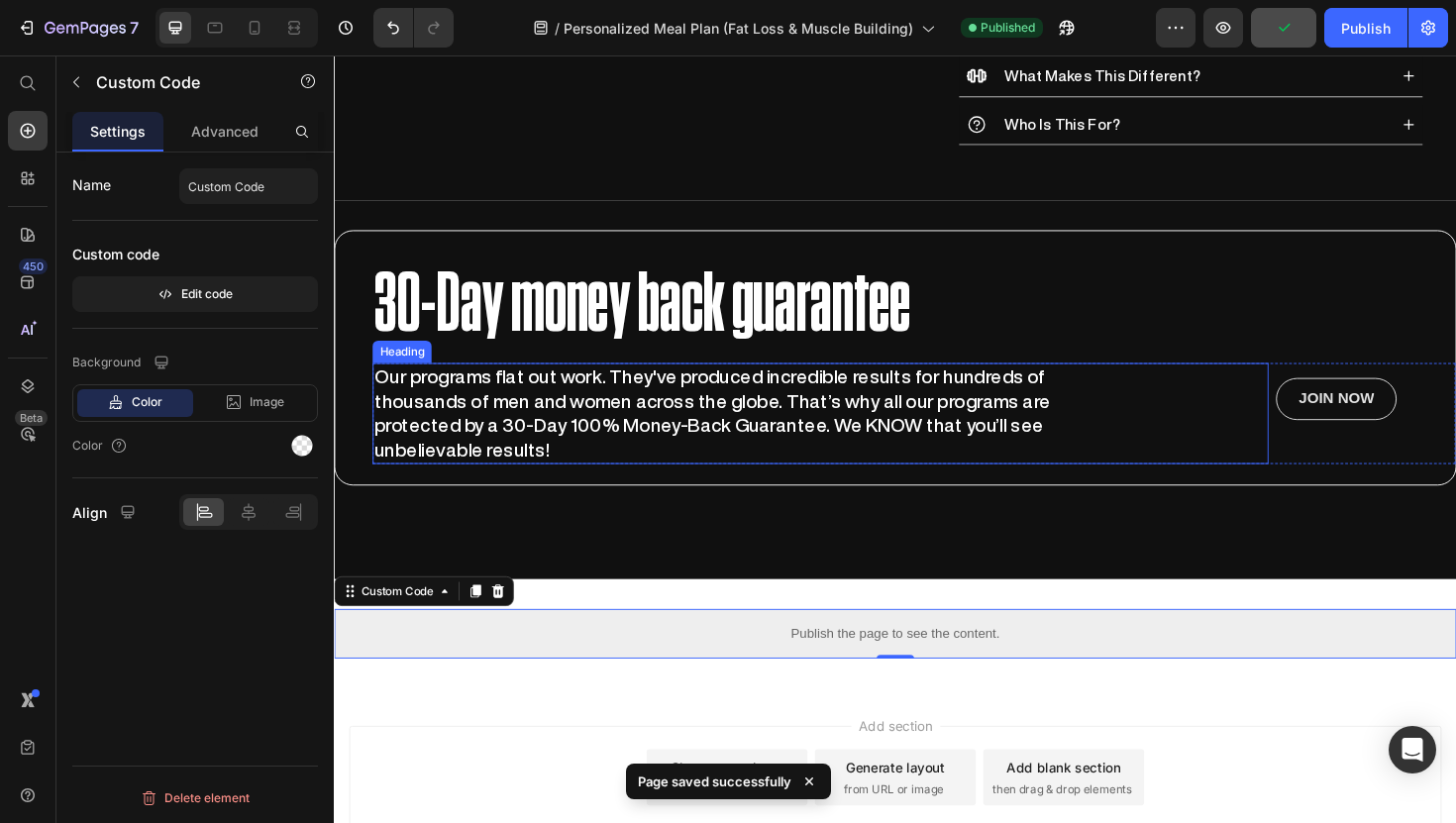 scroll, scrollTop: 1135, scrollLeft: 0, axis: vertical 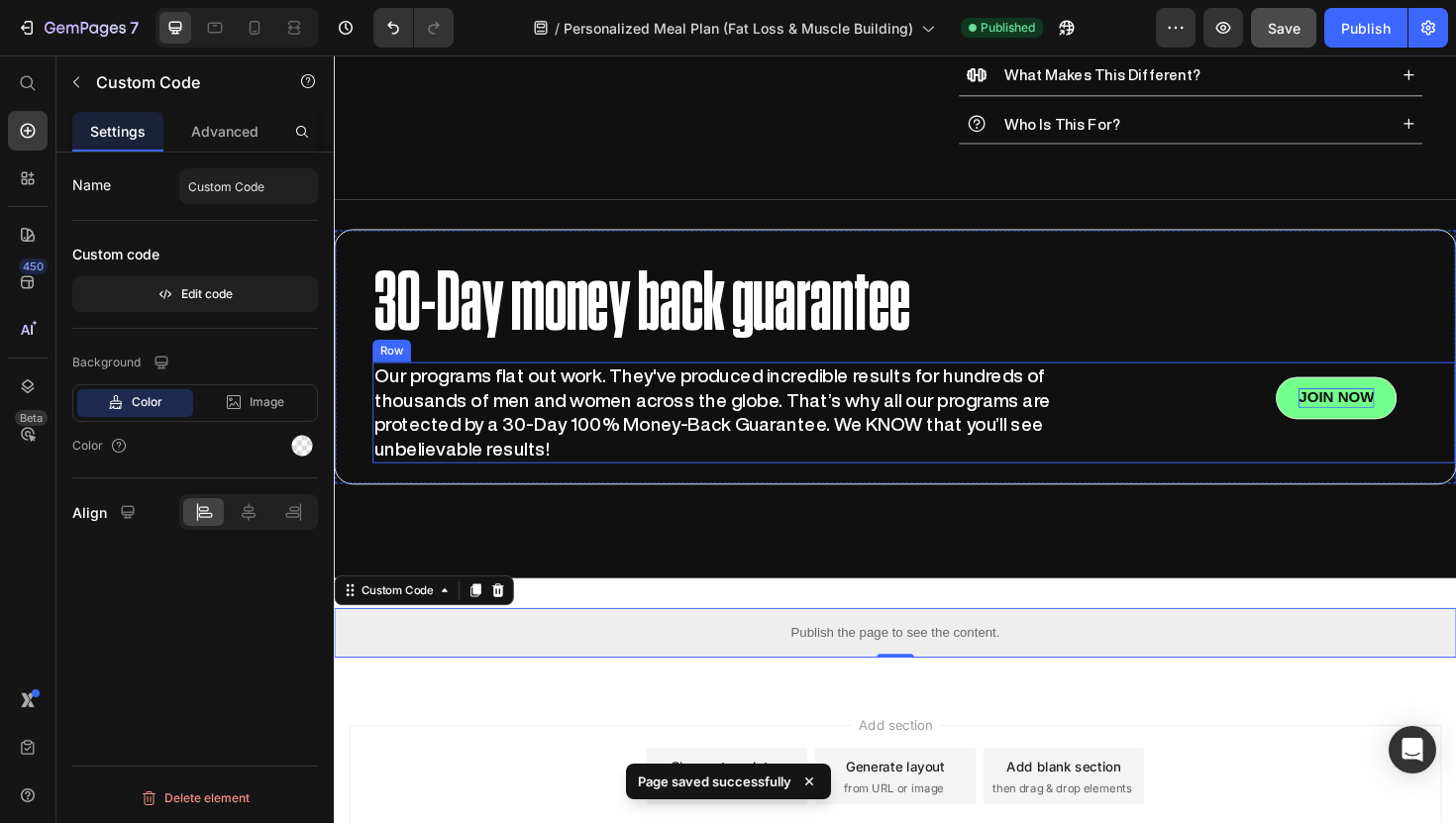 click on "30-Day money back guarantee Heading Our programs flat out work. They've produced incredible results for hundreds of thousands of men and women across the globe. That’s why all our programs are protected by a 30-Day 100% Money-Back Guarantee. We KNOW that you’ll see unbelievable results! Heading JOIN NOW Button Row Row" at bounding box center (948, 373) 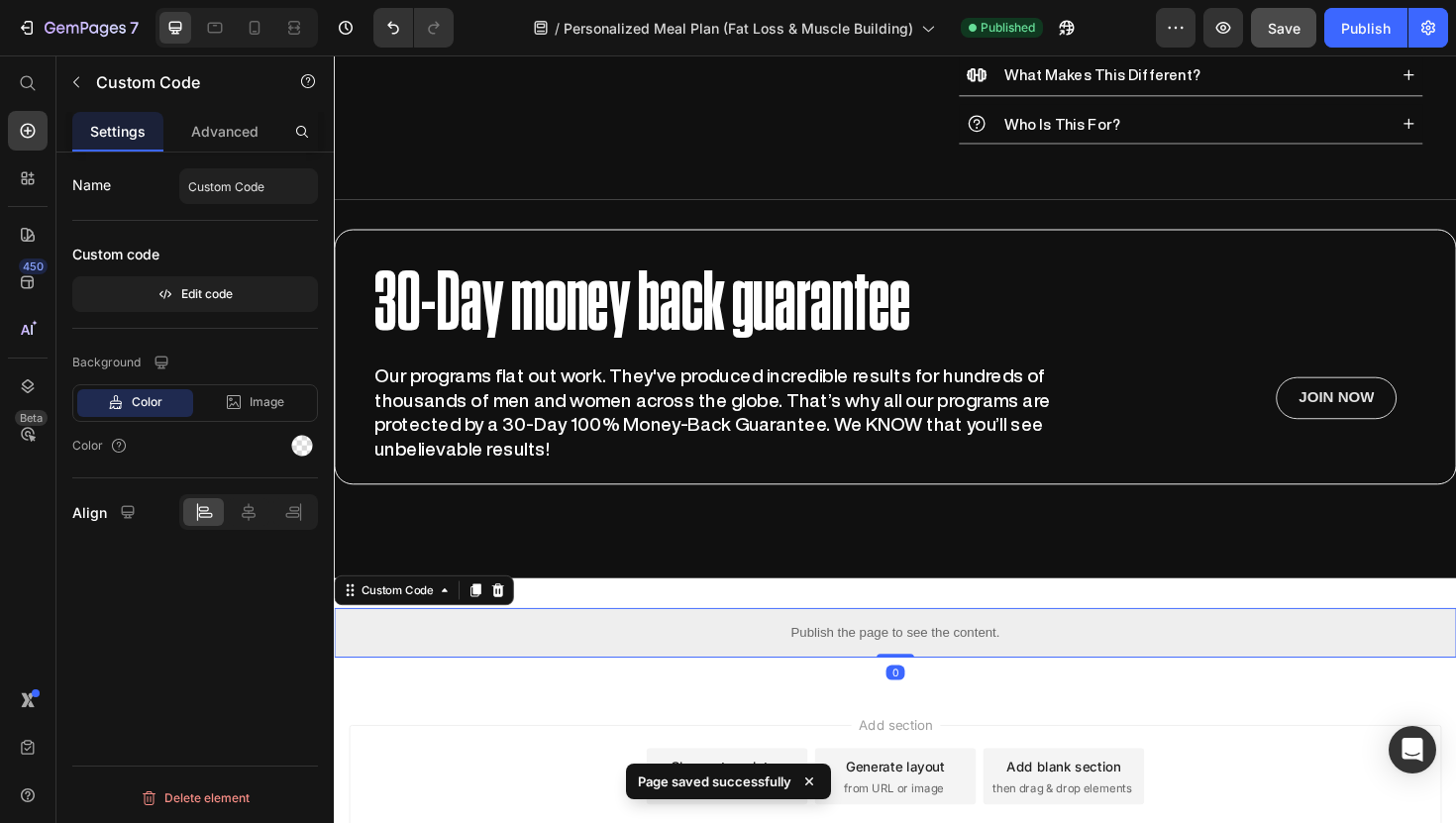 click on "Publish the page to see the content." at bounding box center (928, 667) 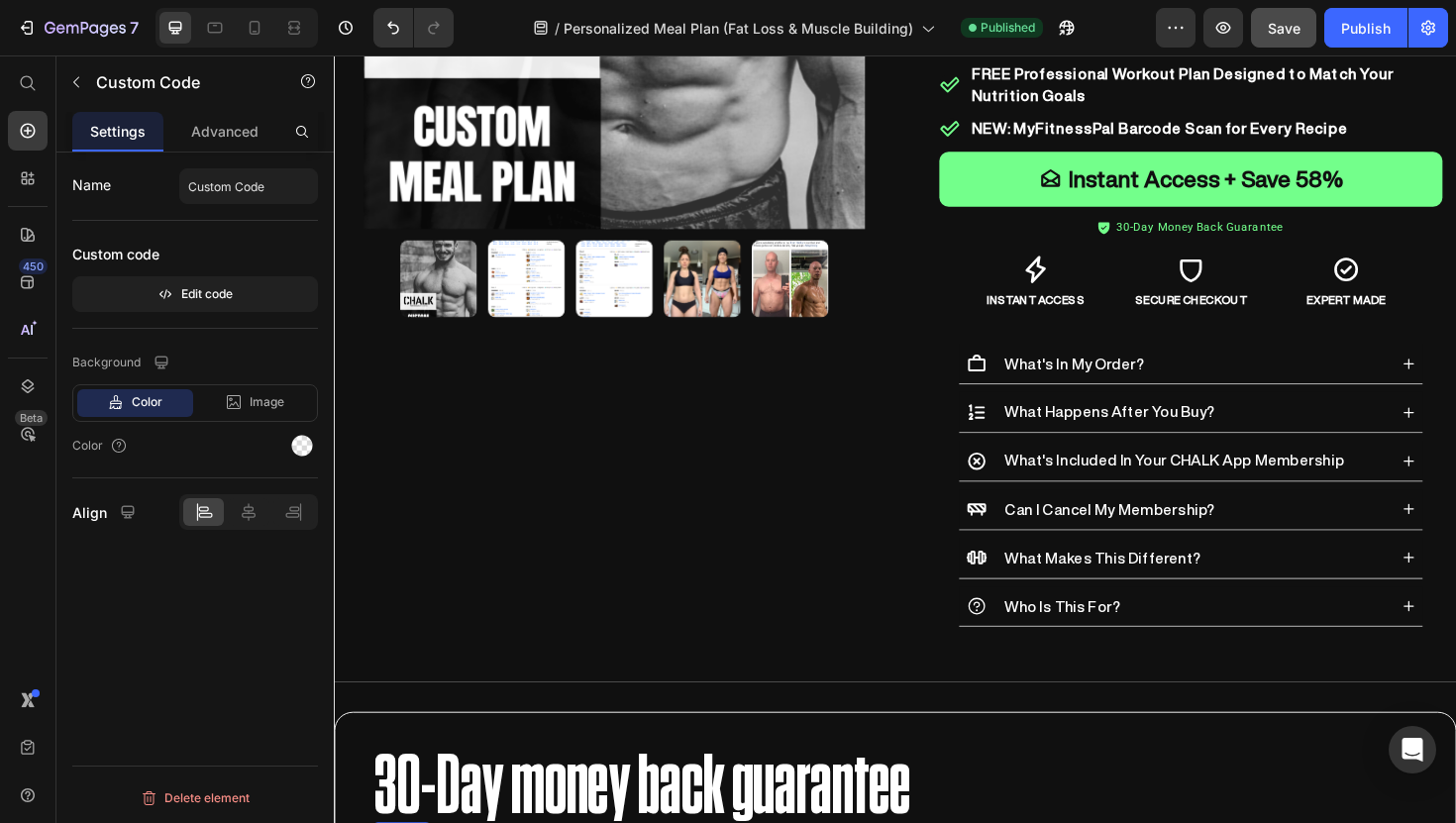 scroll, scrollTop: 0, scrollLeft: 0, axis: both 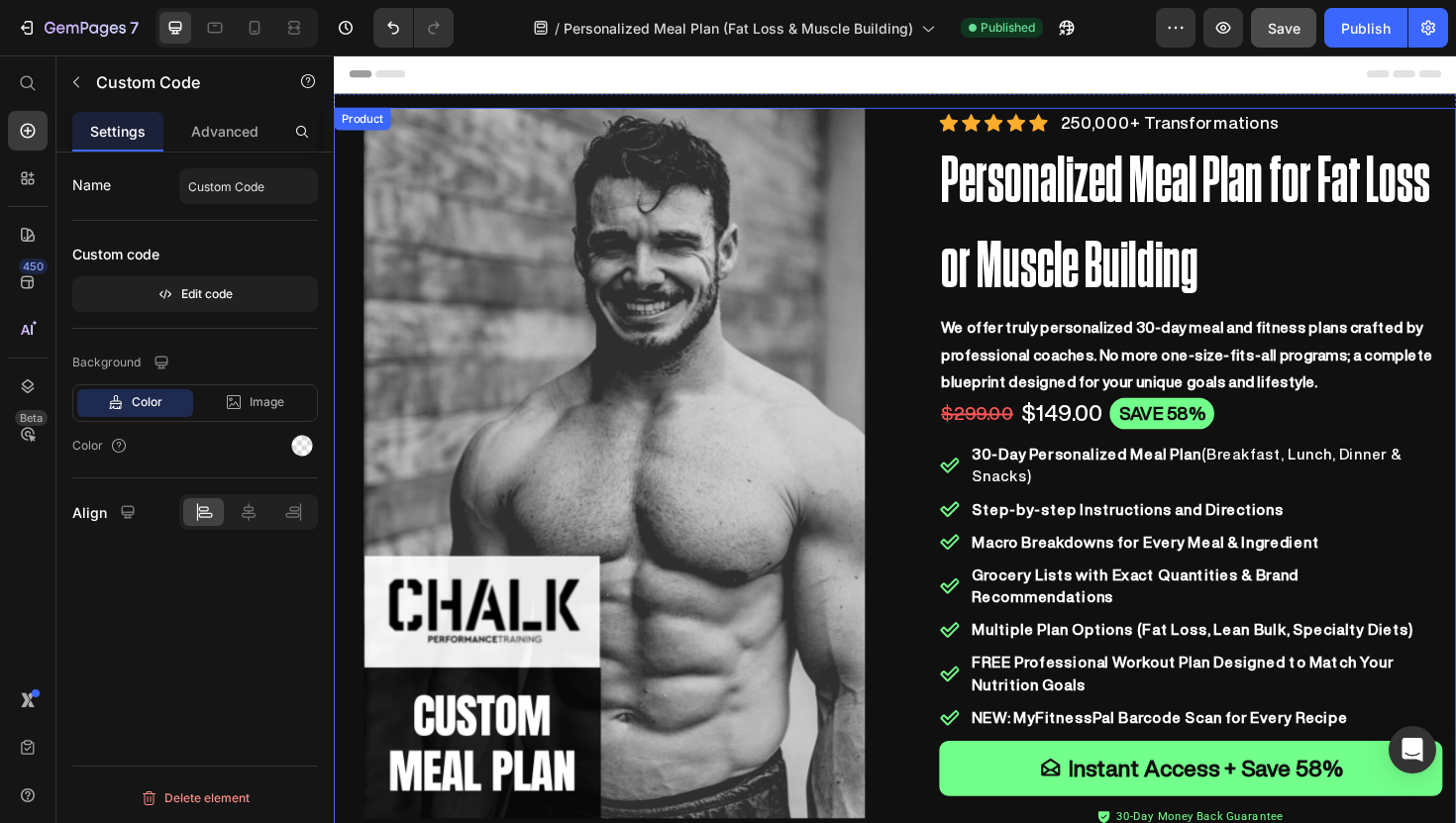 click on "250,000+ Transformations Text block Row Personalized Meal Plan for Fat Loss or Muscle Building Heading We offer truly personalized 30-day meal and fitness plans crafted by professional coaches. No one-size-fits-all programs; a complete blueprint designed for your unique goals and lifestyle. Text Block $299.00 Product Price $149.00 Product Price SAVE 58% Text Block Row
30-Day Personalized Meal Plan  (Breakfast, Lunch, Dinner & Snacks)
Step-by-step Instructions and Directions
Macro Breakdowns for Every Meal & Ingredient
Grocery Lists with Exact Quantities & Brand Recommendations
Multiple Plan Options (Fat Loss, Lean Bulk, Specialty Diets)
FREE Professional Workout Plan Designed to Match Your Nutrition Goals
NEW: MyFitnessPal Barcode Scan for Every Recipe Item list
Instant Access + Save 58% Button Row" at bounding box center [928, 719] 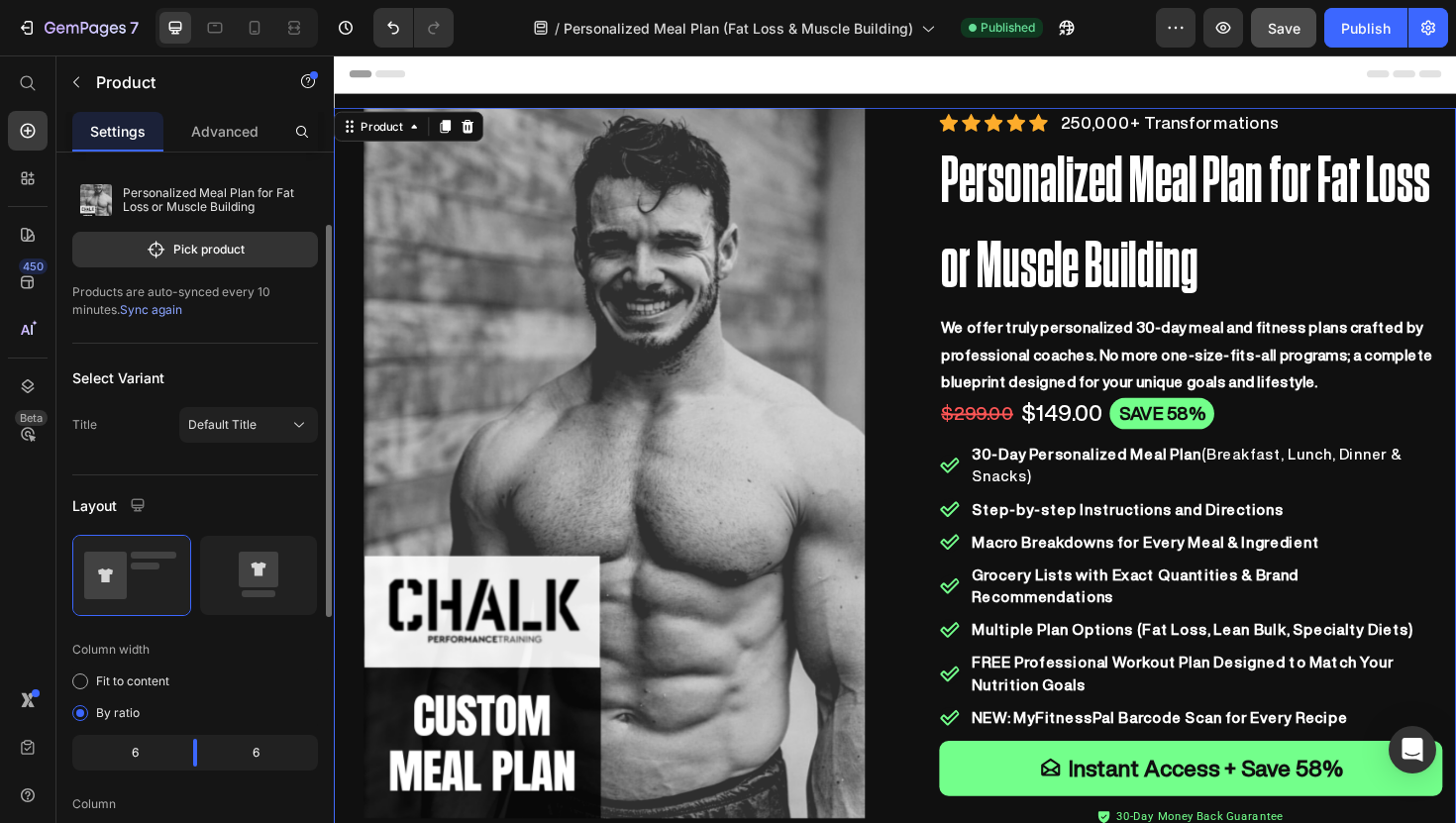 scroll, scrollTop: 8, scrollLeft: 0, axis: vertical 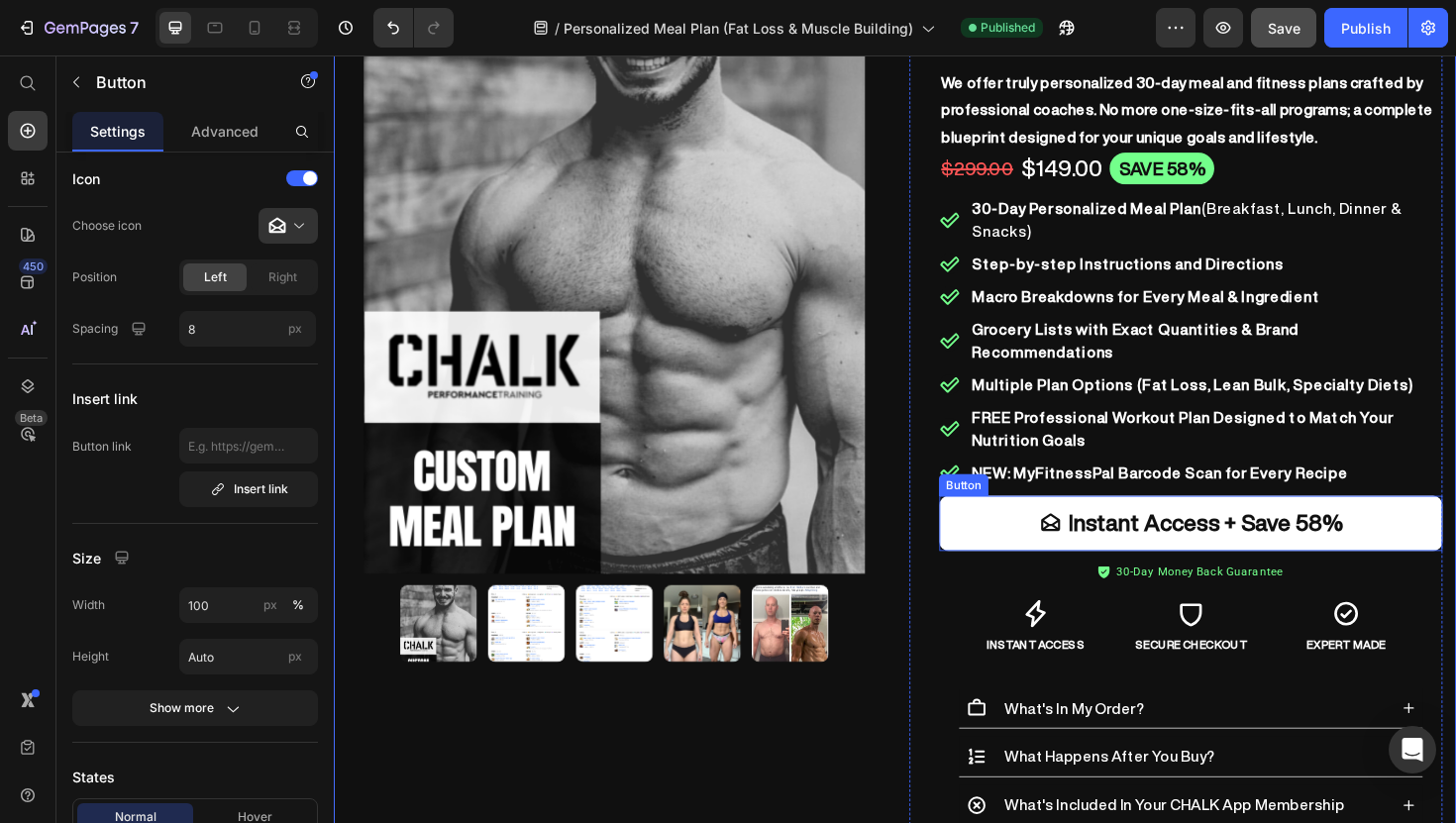 click on "Instant Access + Save 58%" at bounding box center [1241, 551] 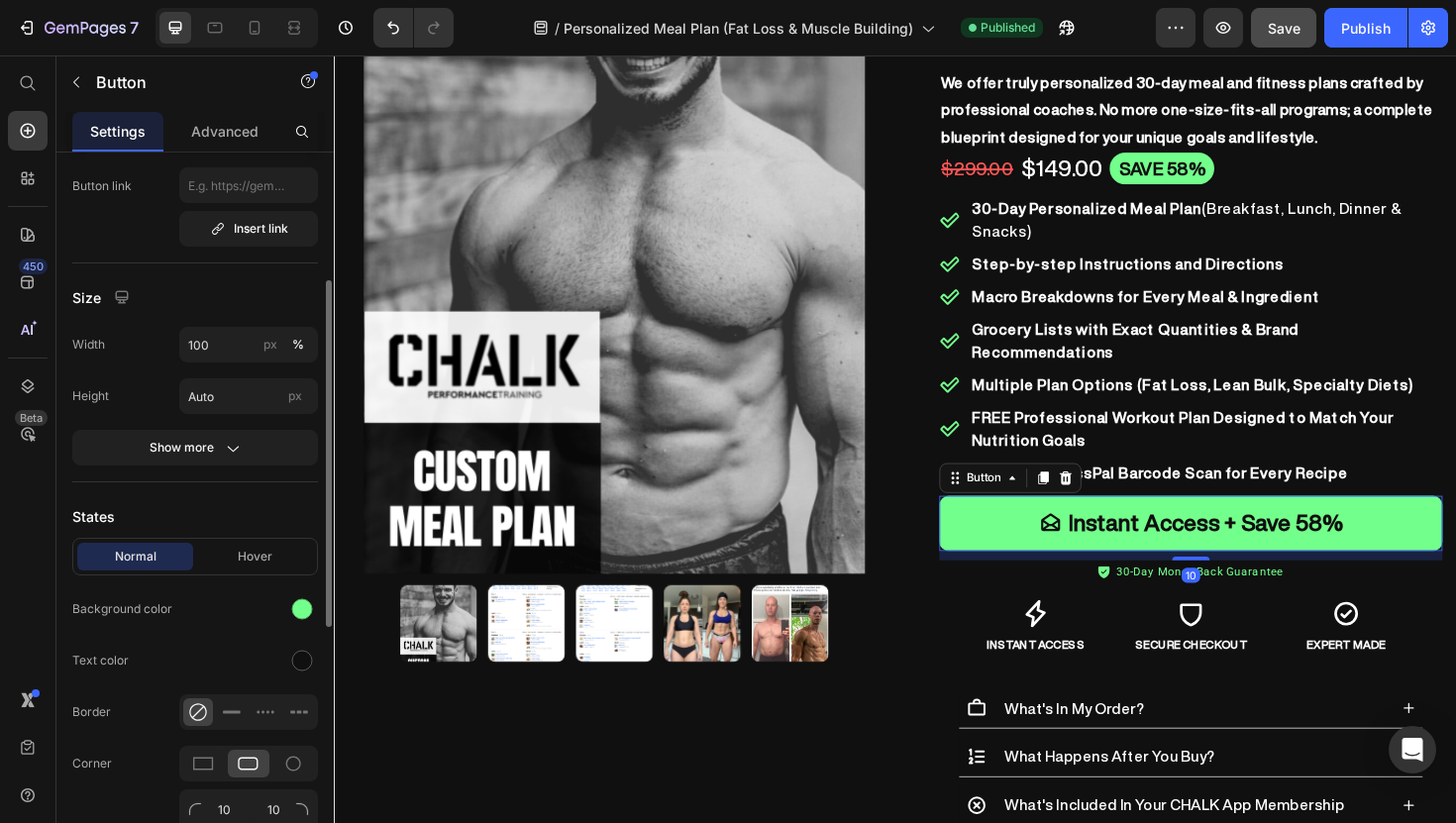 scroll, scrollTop: 795, scrollLeft: 0, axis: vertical 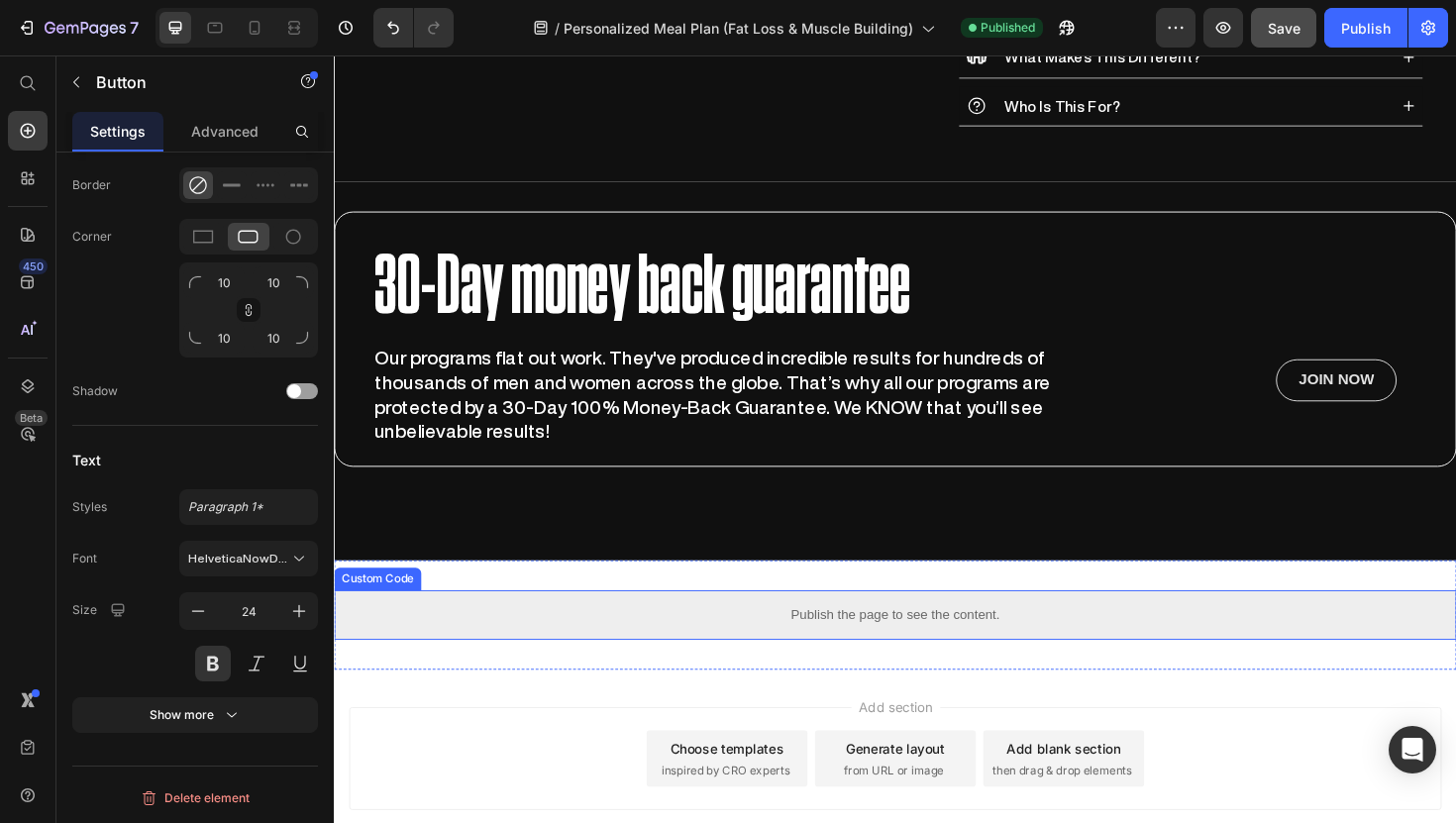click on "Publish the page to see the content." at bounding box center [928, 648] 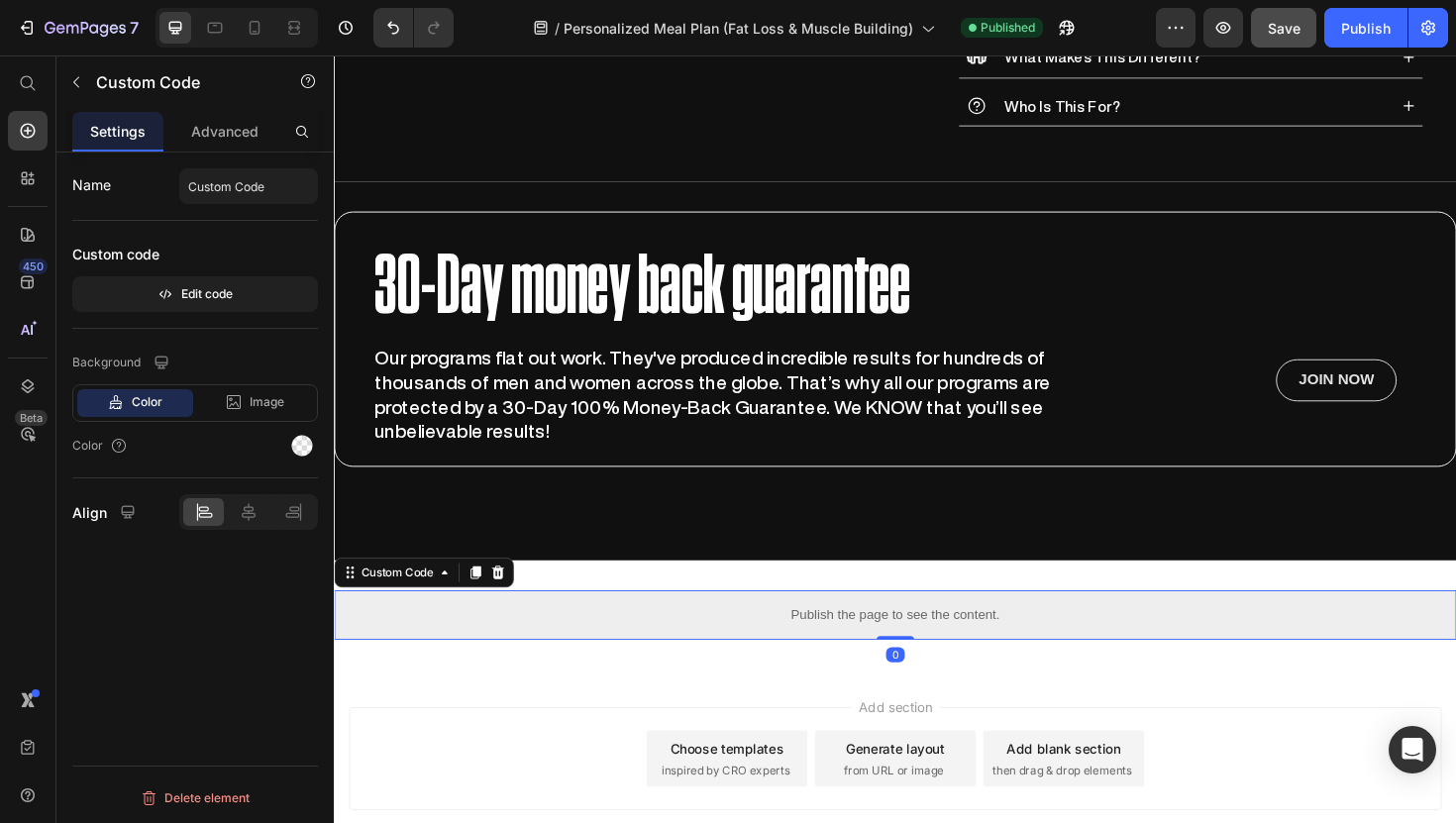 scroll, scrollTop: 0, scrollLeft: 0, axis: both 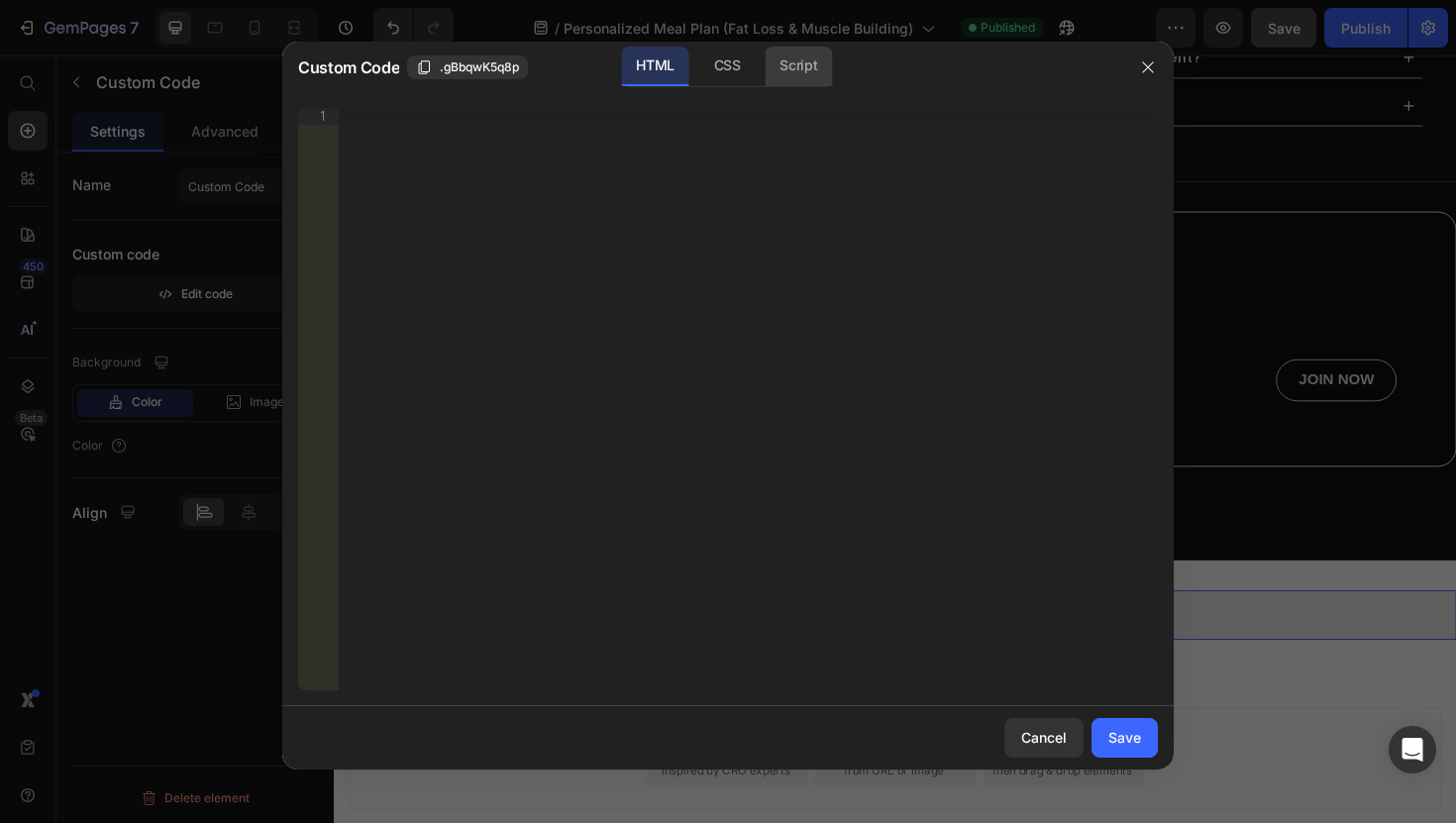 click on "Script" 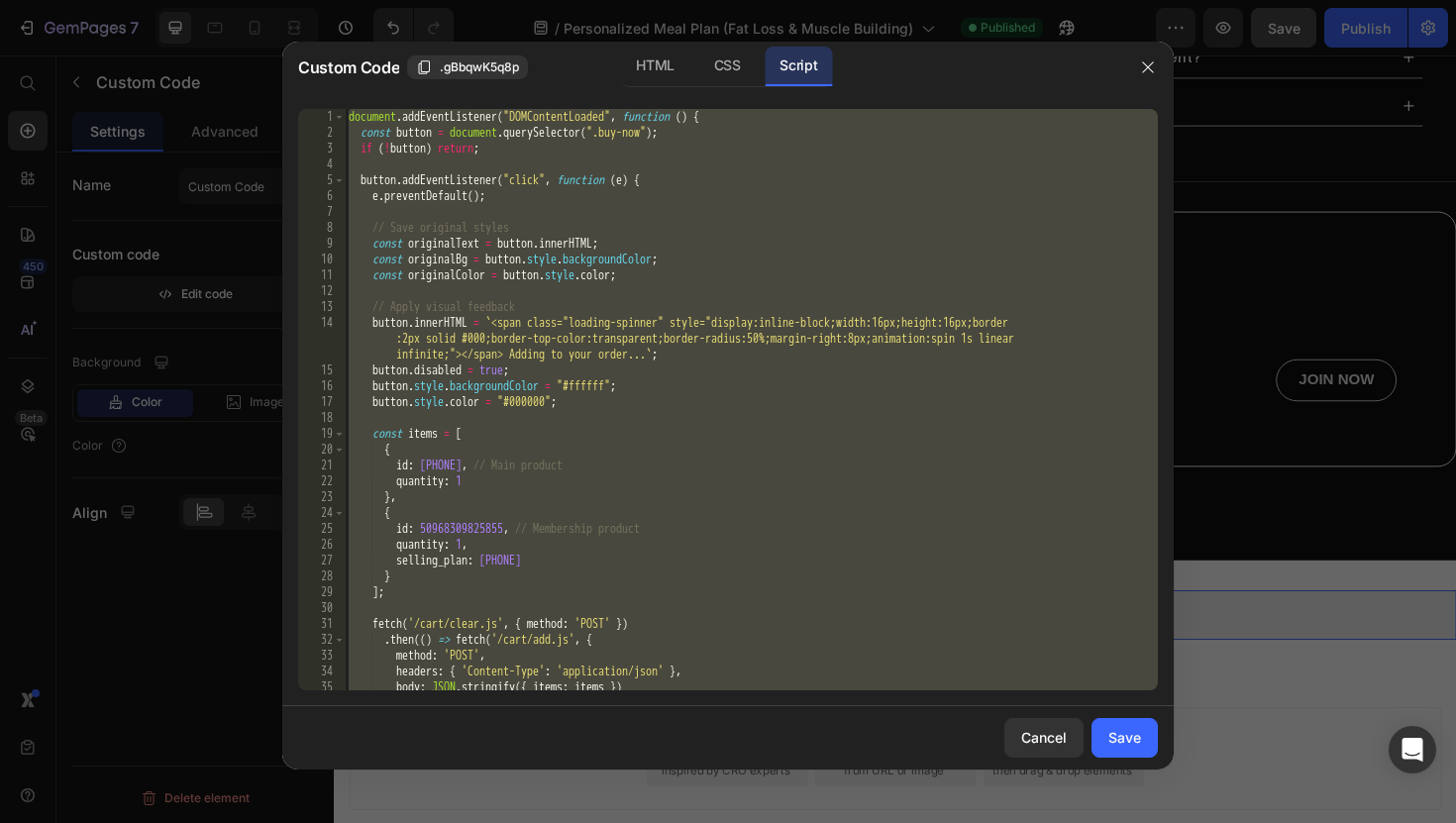 click on "document . addEventListener ( "DOMContentLoaded" ,   function   ( )   {    const   button   =   document . querySelector ( ".buy-now" ) ;    if   ( ! button )   return ;    button . addEventListener ( "click" ,   function   ( e )   {      e . preventDefault ( ) ;      // Save original styles      const   originalText   =   button . innerHTML ;      const   originalBg   =   button . style . backgroundColor ;      const   originalColor   =   button . style . color ;      // Apply visual feedback      button . innerHTML   =   ` <span class="loading-spinner" style="display:inline-block;width:16px;height:16px;border          :2px solid #000;border-top-color:transparent;border-radius:50%;margin-right:8px;animation:spin 1s linear           infinite;"></span> Adding to your order... ` ;      button . disabled   =   true ;      button . style . backgroundColor   =   "#ffffff" ;      button . style . color   =   "#000000" ;      const   items   =   [         {           id :   [PHONE] ,        :" at bounding box center [751, 415] 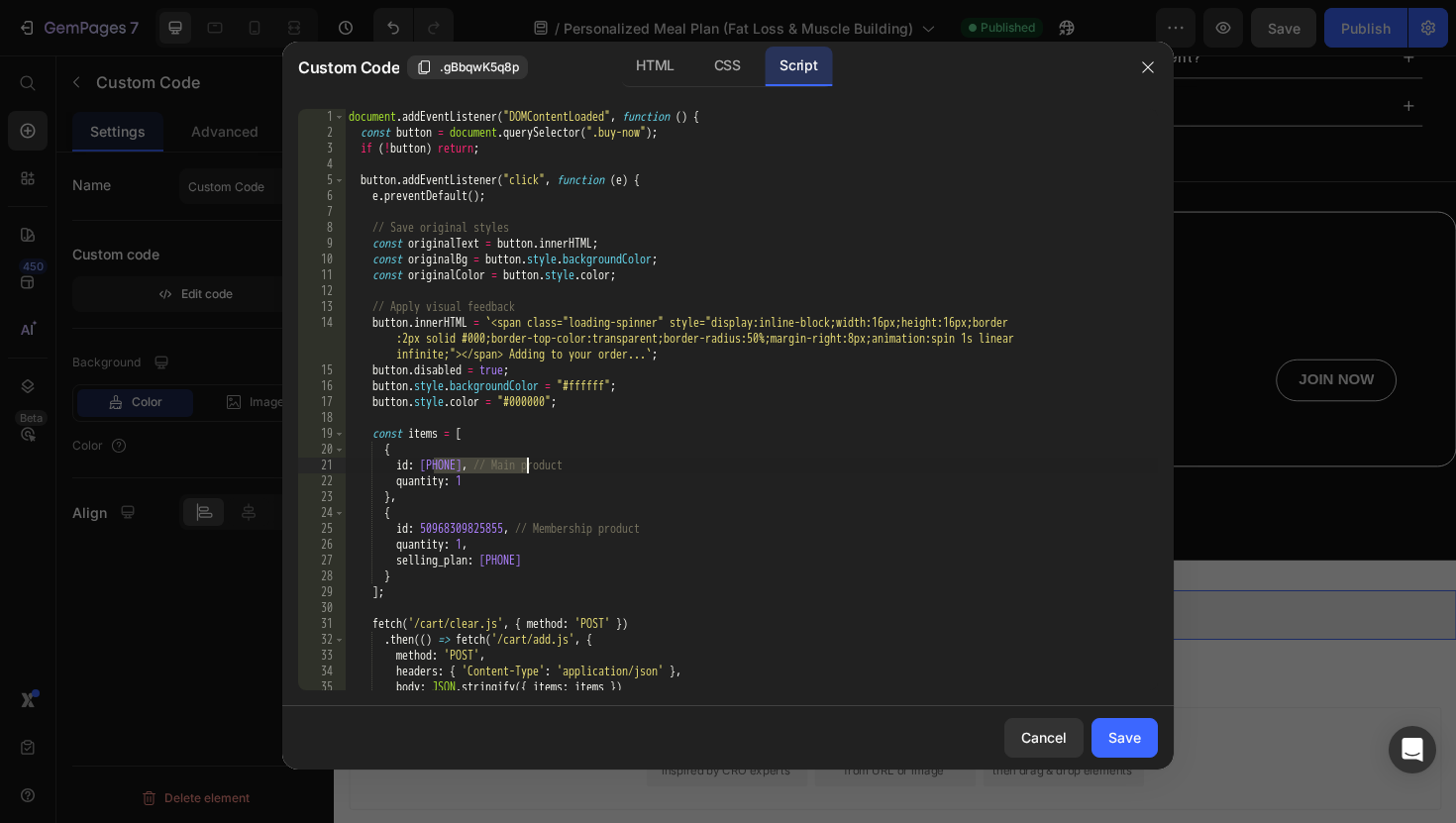 click on "document . addEventListener ( "DOMContentLoaded" ,   function   ( )   {    const   button   =   document . querySelector ( ".buy-now" ) ;    if   ( ! button )   return ;    button . addEventListener ( "click" ,   function   ( e )   {      e . preventDefault ( ) ;      // Save original styles      const   originalText   =   button . innerHTML ;      const   originalBg   =   button . style . backgroundColor ;      const   originalColor   =   button . style . color ;      // Apply visual feedback      button . innerHTML   =   ` <span class="loading-spinner" style="display:inline-block;width:16px;height:16px;border          :2px solid #000;border-top-color:transparent;border-radius:50%;margin-right:8px;animation:spin 1s linear           infinite;"></span> Adding to your order... ` ;      button . disabled   =   true ;      button . style . backgroundColor   =   "#ffffff" ;      button . style . color   =   "#000000" ;      const   items   =   [         {           id :   [PHONE] ,        :" at bounding box center (751, 415) 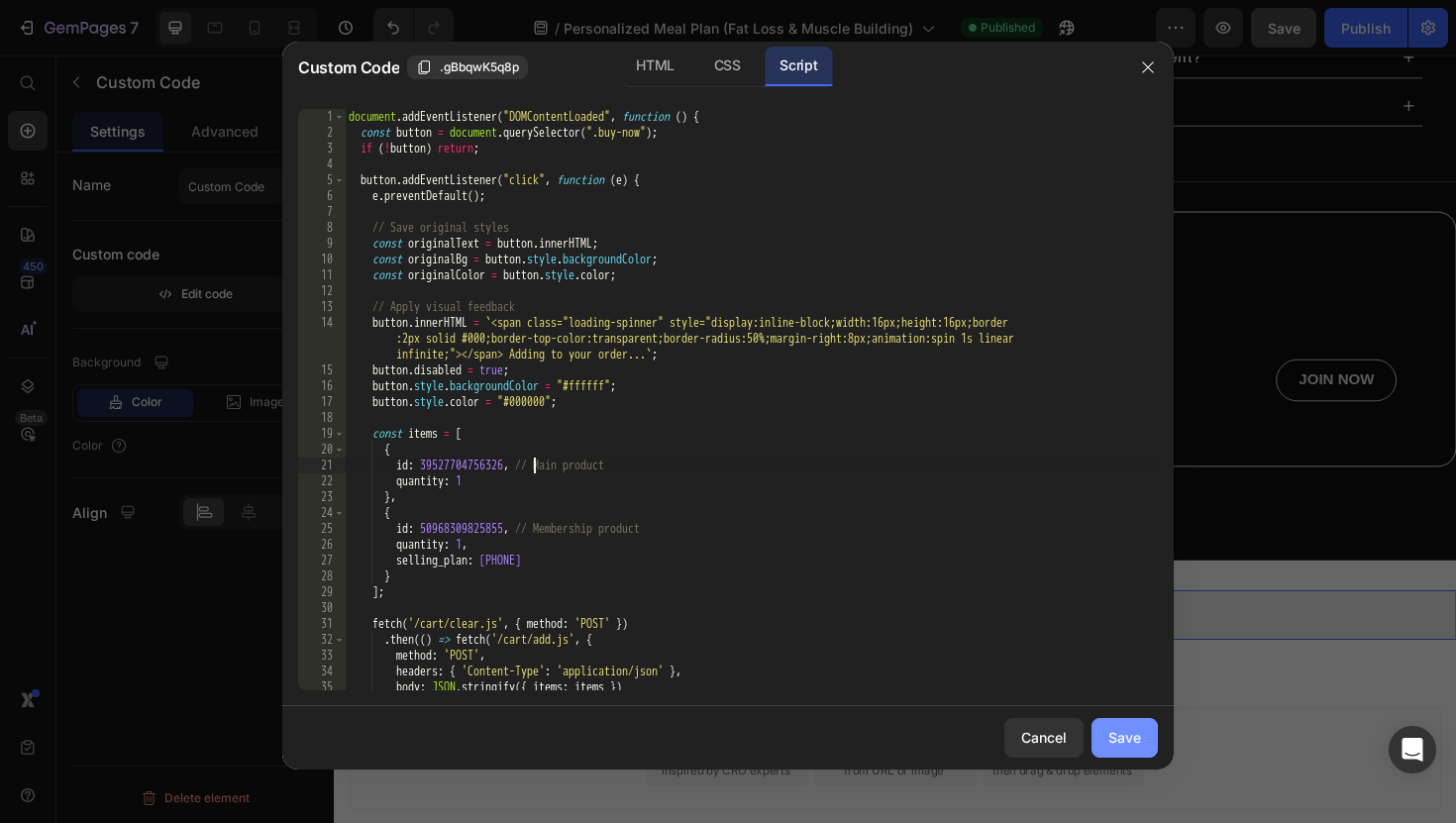 click on "Save" at bounding box center (1124, 737) 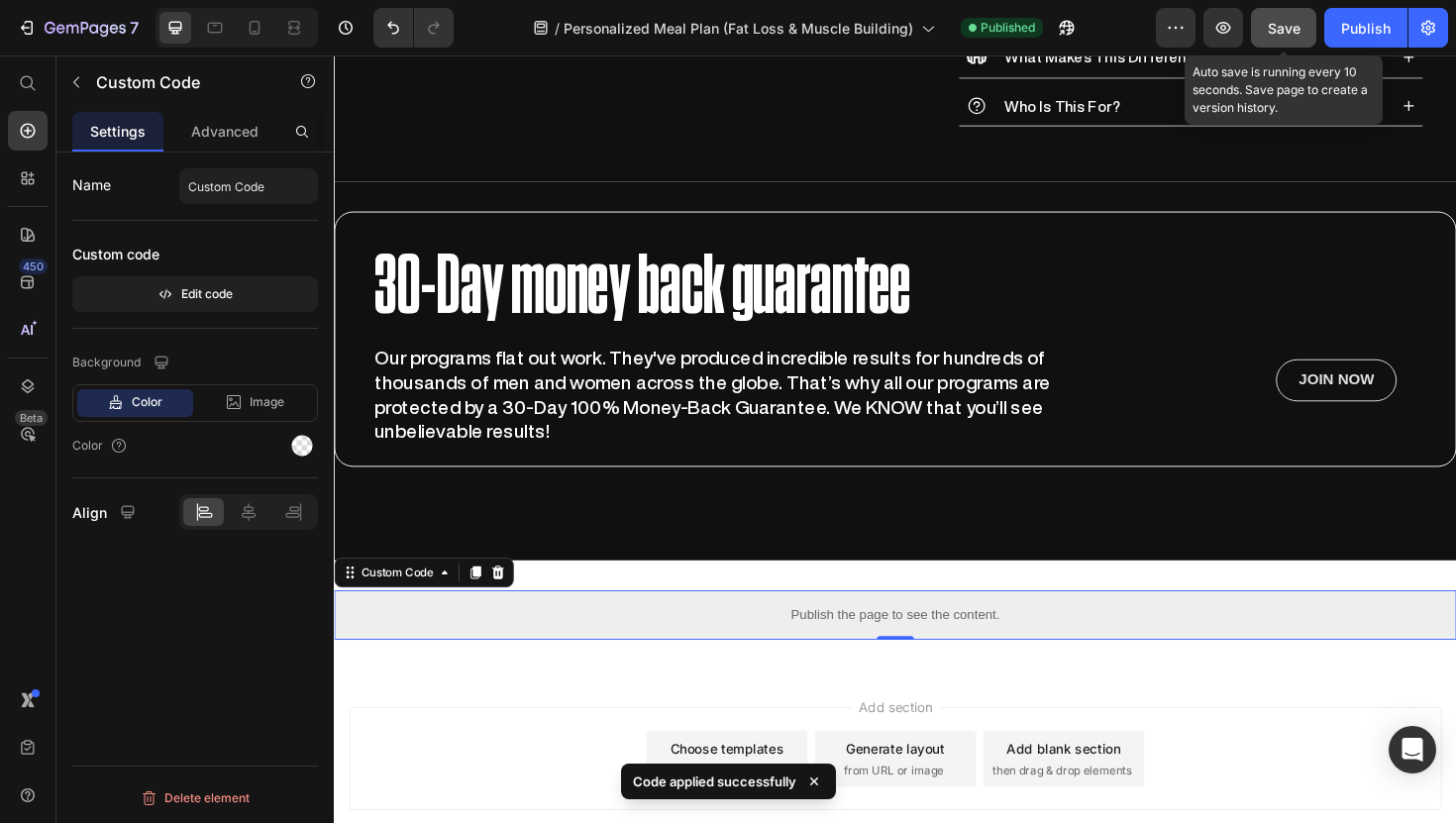 click on "Save" 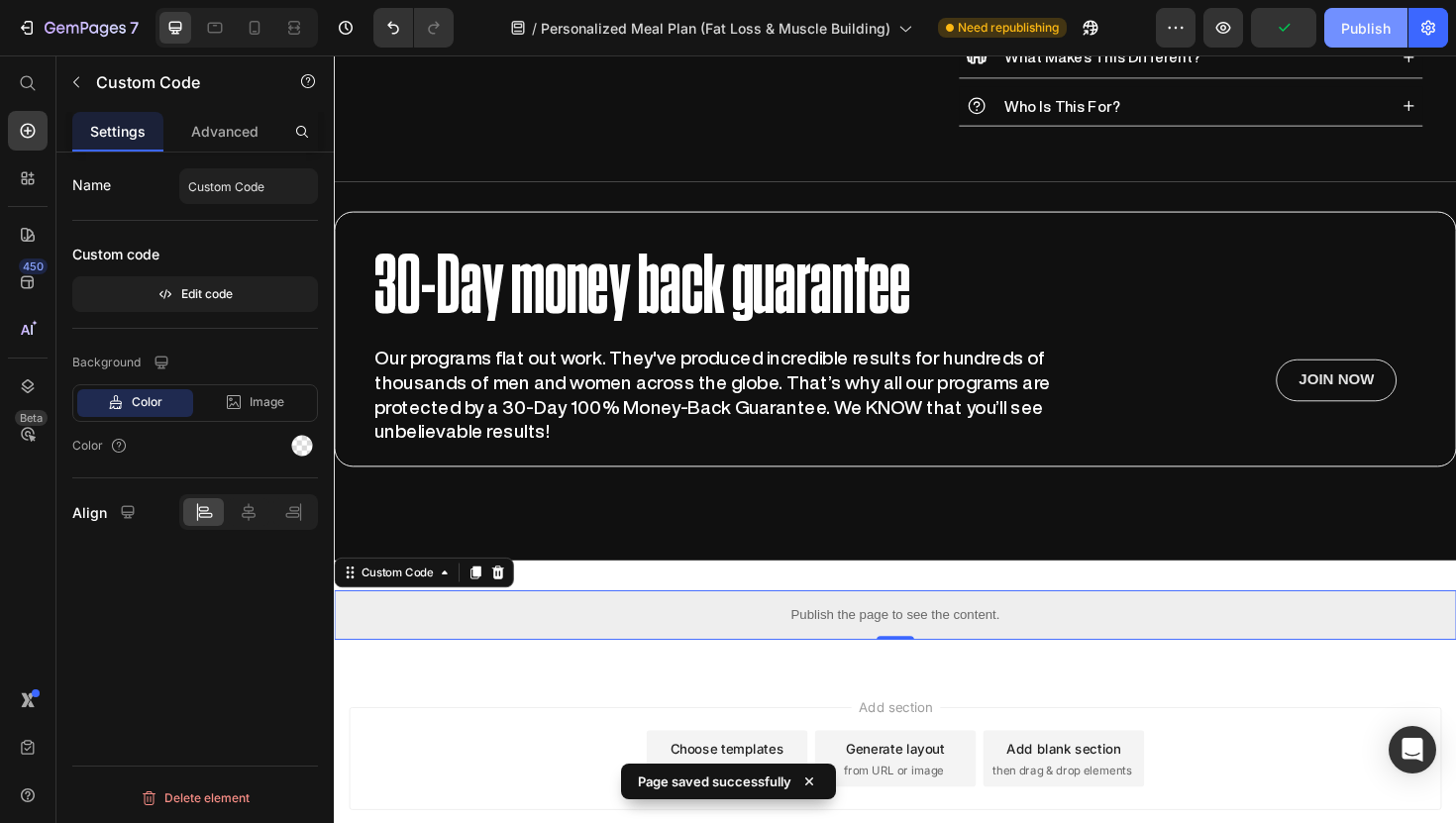 click on "Publish" at bounding box center (1366, 28) 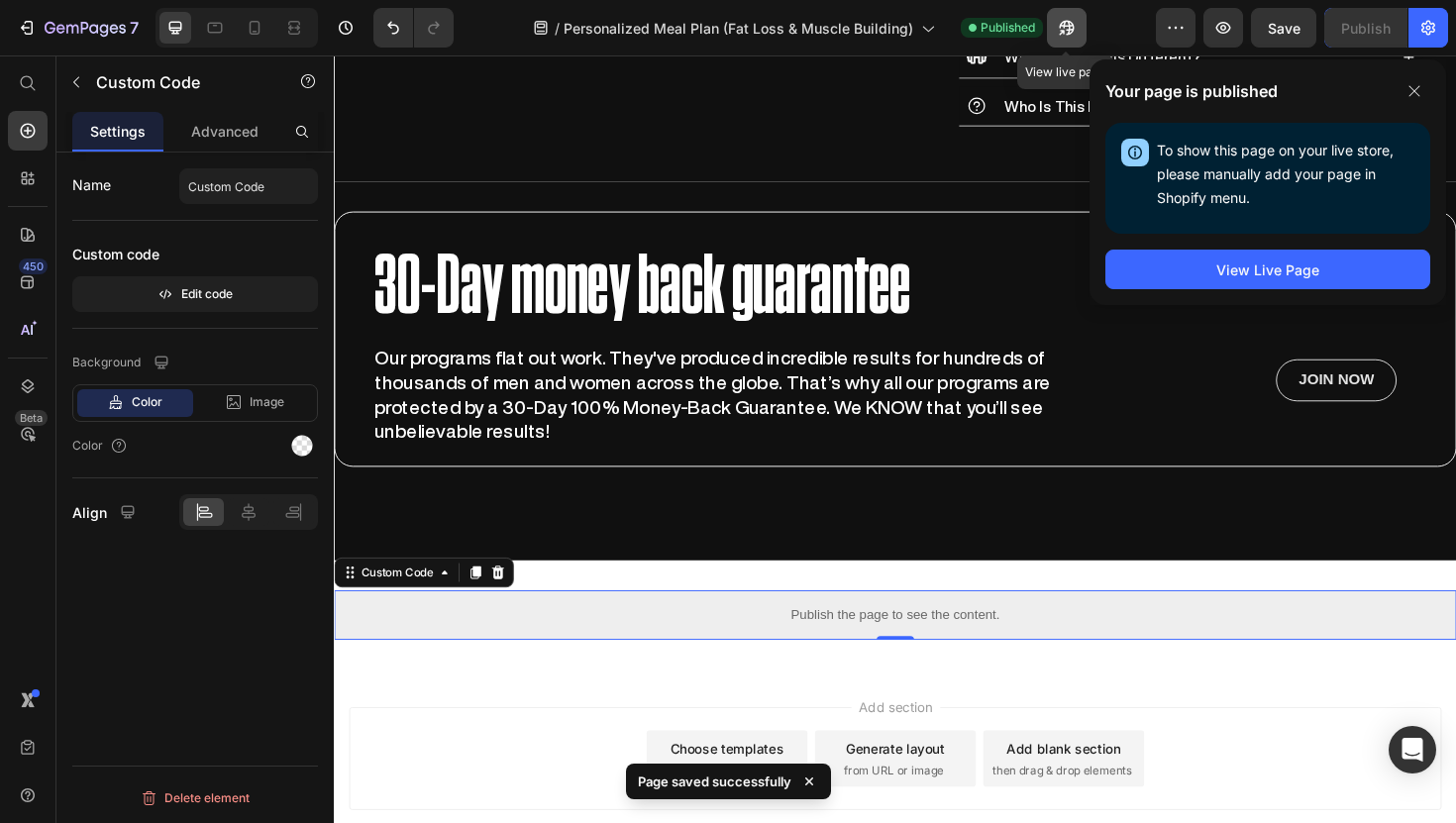 click 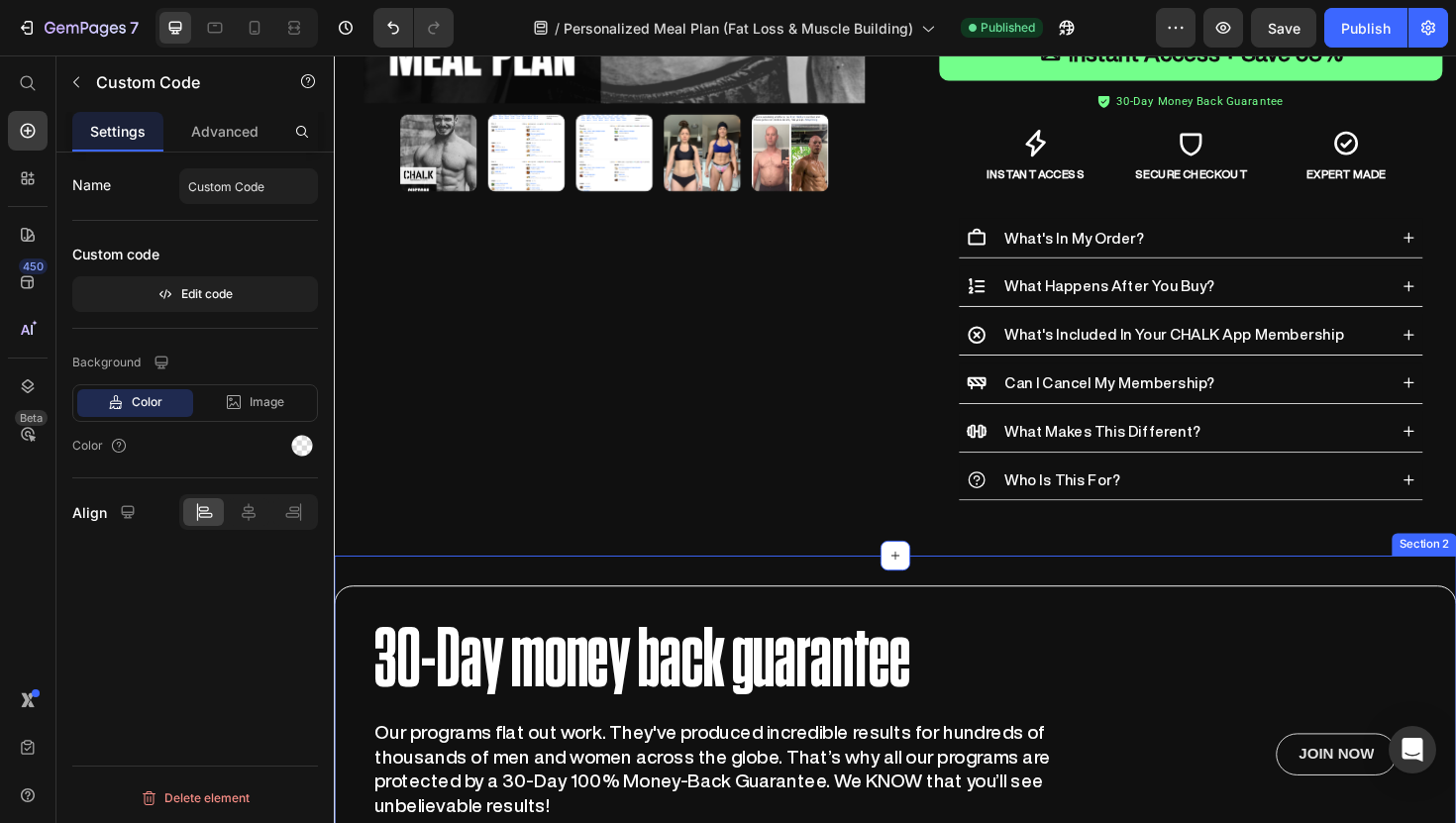 scroll, scrollTop: 712, scrollLeft: 0, axis: vertical 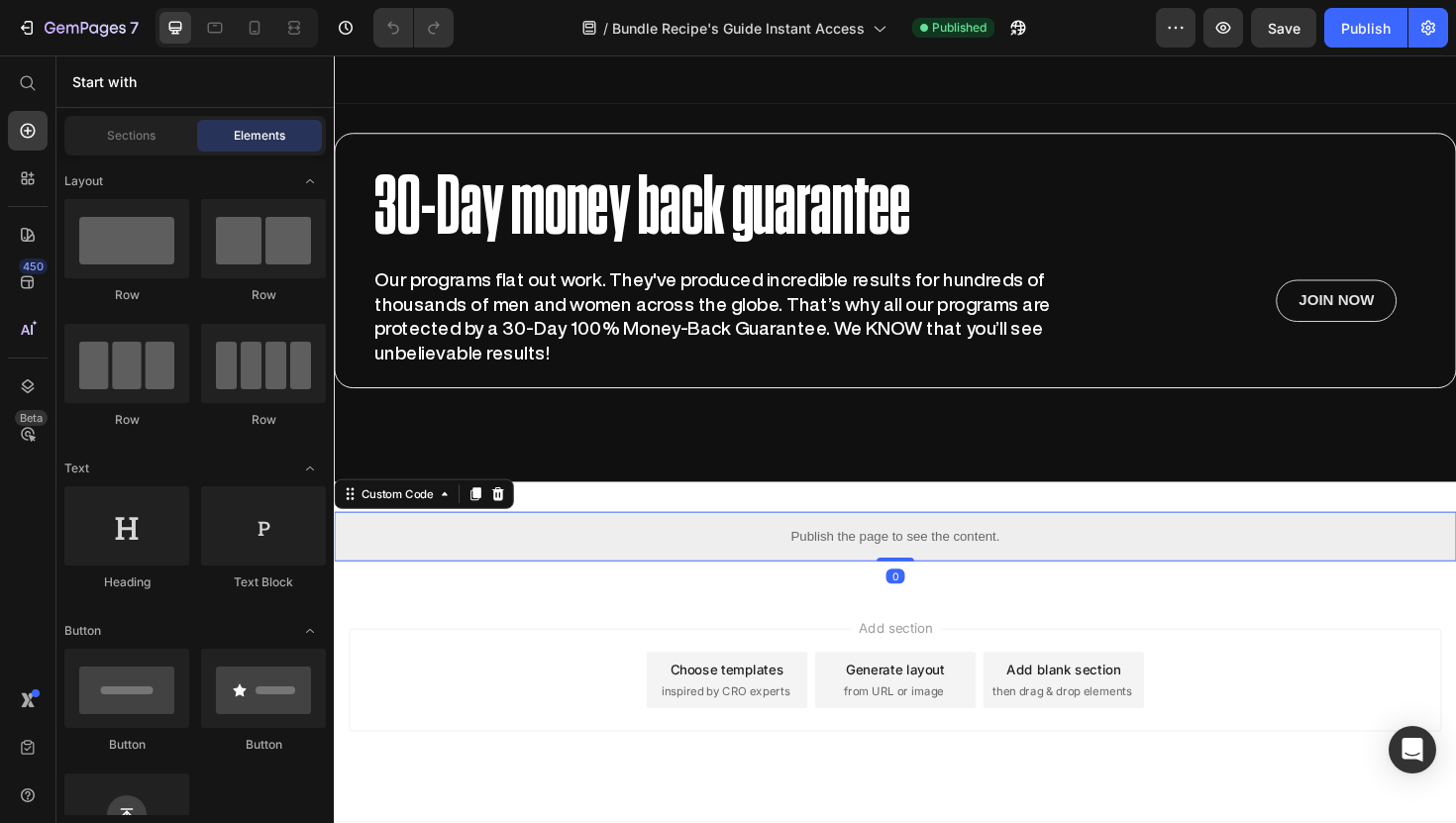click on "Publish the page to see the content." at bounding box center (928, 565) 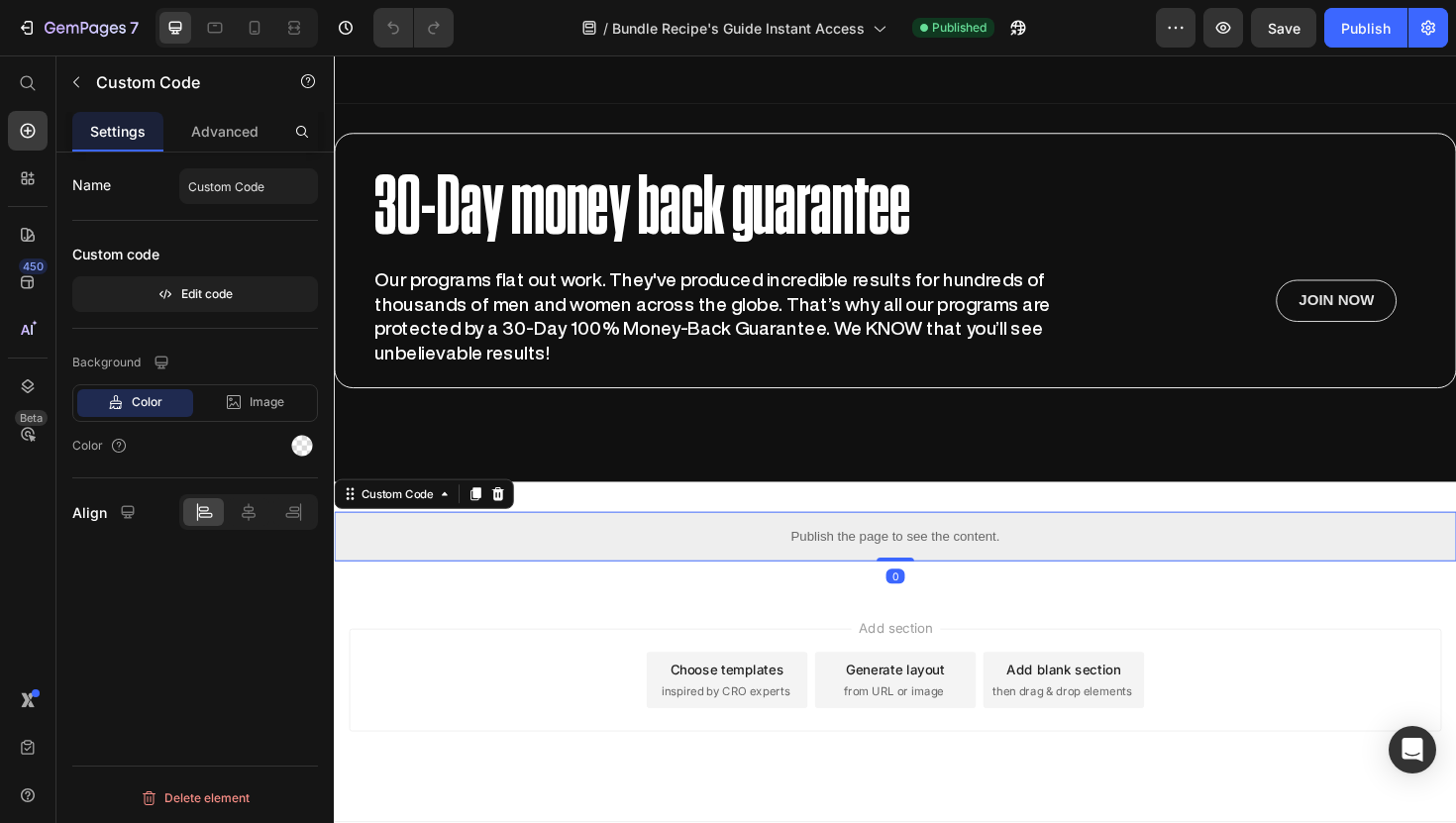 click on "Publish the page to see the content." at bounding box center (928, 565) 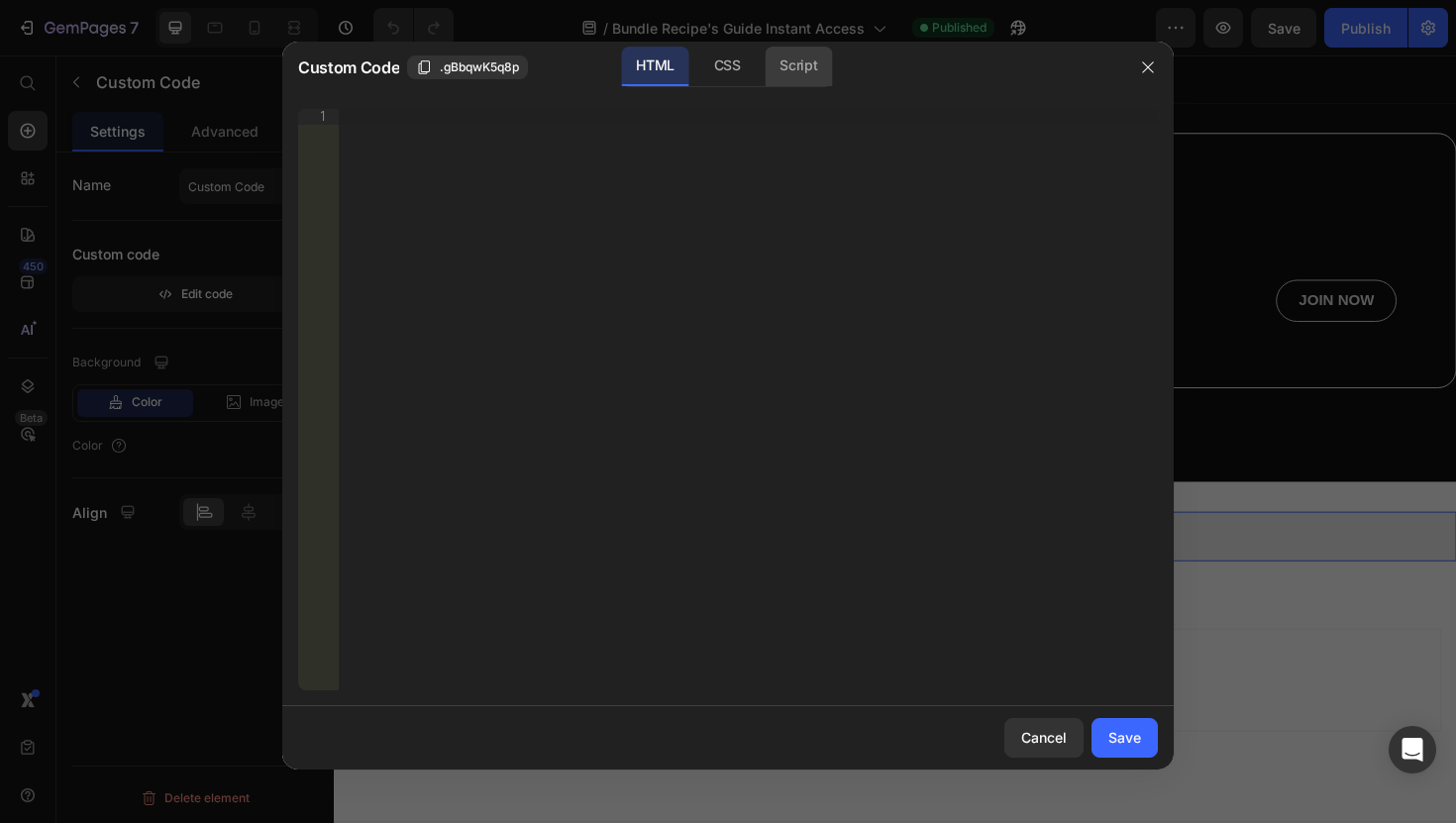 click on "Script" 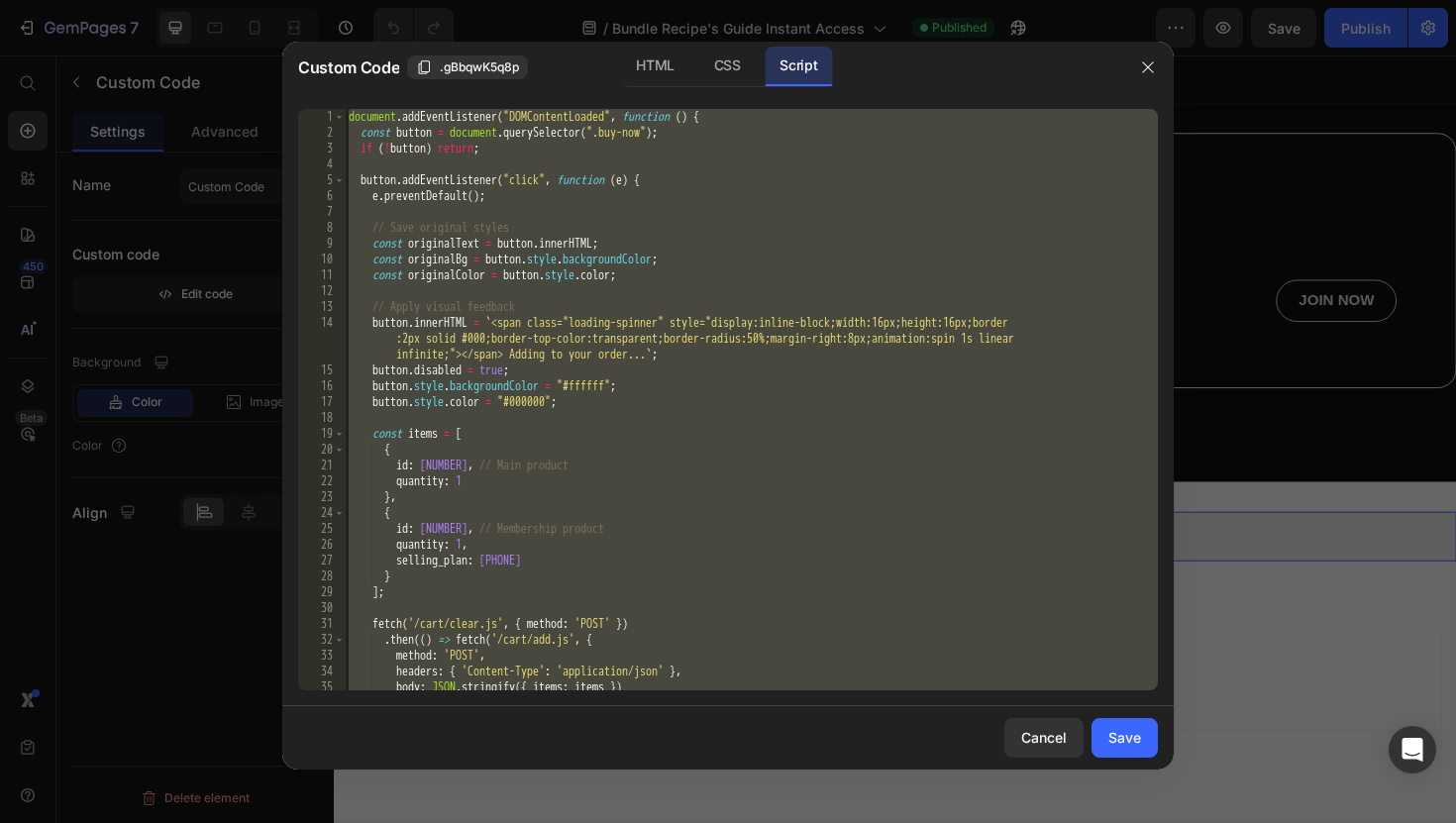click on "document . addEventListener ( "DOMContentLoaded" ,   function   ( )   {    const   button   =   document . querySelector ( ".buy-now" ) ;    if   ( ! button )   return ;    button . addEventListener ( "click" ,   function   ( e )   {      e . preventDefault ( ) ;      // Save original styles      const   originalText   =   button . innerHTML ;      const   originalBg   =   button . style . backgroundColor ;      const   originalColor   =   button . style . color ;      // Apply visual feedback      button . innerHTML   =   ` <span class="loading-spinner" style="display:inline-block;width:16px;height:16px;border          :2px solid #000;border-top-color:transparent;border-radius:50%;margin-right:8px;animation:spin 1s linear           infinite;"></span> Adding to your order... ` ;      button . disabled   =   true ;      button . style . backgroundColor   =   "#ffffff" ;      button . style . color   =   "#000000" ;      const   items   =   [         {           id :   [PHONE] ,        :" at bounding box center (751, 415) 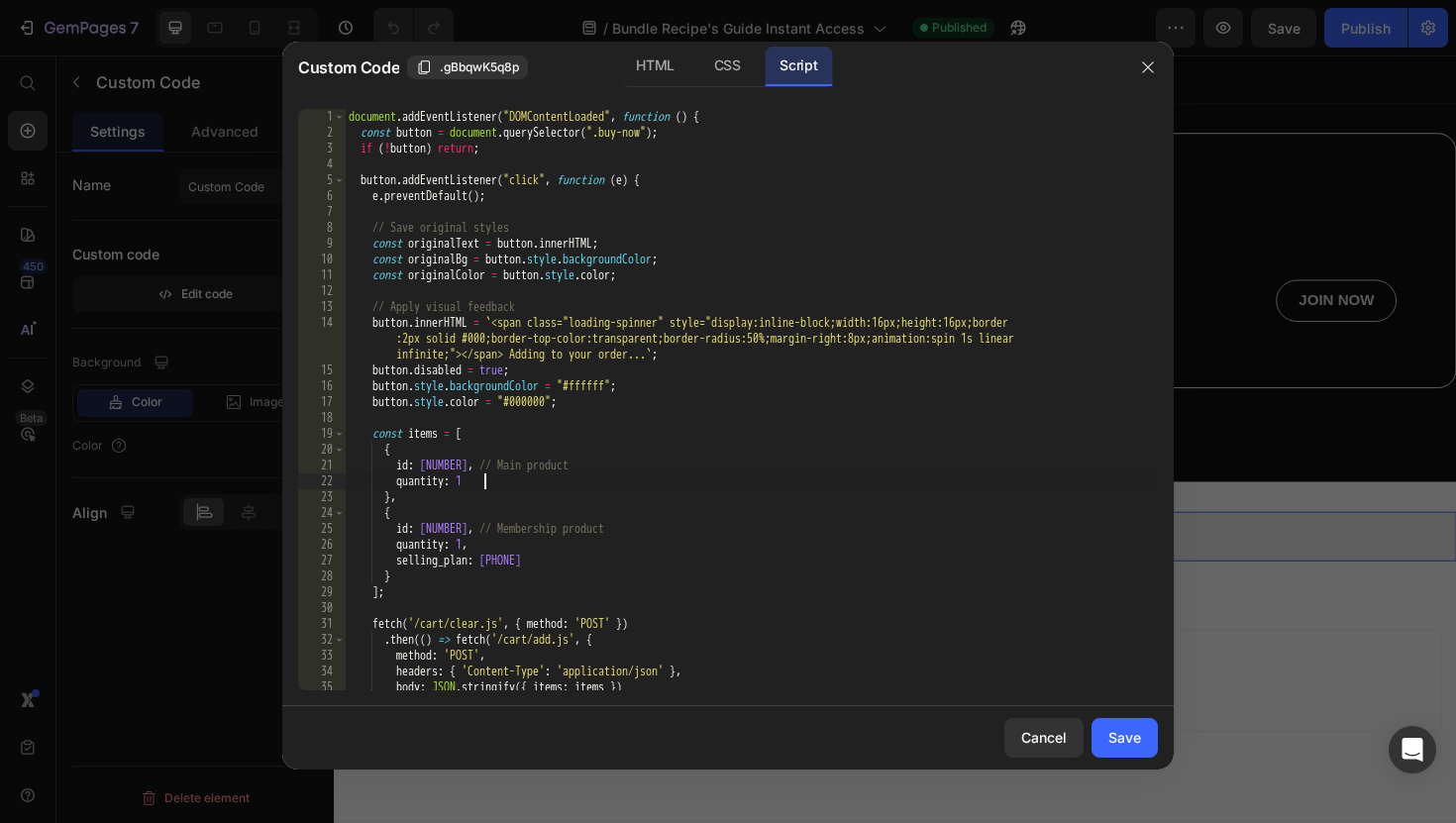 click on "document . addEventListener ( "DOMContentLoaded" ,   function   ( )   {    const   button   =   document . querySelector ( ".buy-now" ) ;    if   ( ! button )   return ;    button . addEventListener ( "click" ,   function   ( e )   {      e . preventDefault ( ) ;      // Save original styles      const   originalText   =   button . innerHTML ;      const   originalBg   =   button . style . backgroundColor ;      const   originalColor   =   button . style . color ;      // Apply visual feedback      button . innerHTML   =   ` <span class="loading-spinner" style="display:inline-block;width:16px;height:16px;border          :2px solid #000;border-top-color:transparent;border-radius:50%;margin-right:8px;animation:spin 1s linear           infinite;"></span> Adding to your order... ` ;      button . disabled   =   true ;      button . style . backgroundColor   =   "#ffffff" ;      button . style . color   =   "#000000" ;      const   items   =   [         {           id :   [PHONE] ,        :" at bounding box center [751, 415] 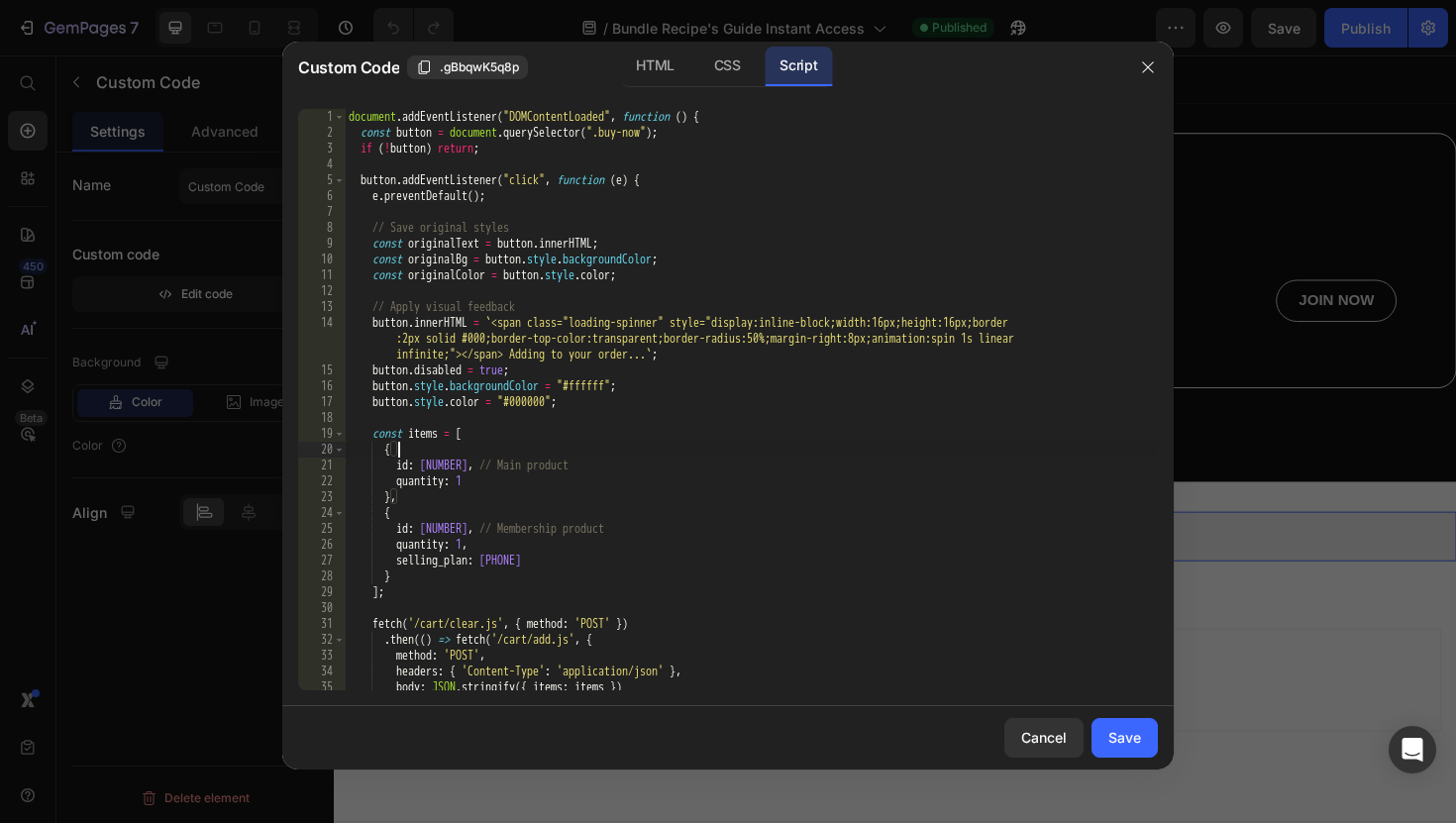 click on "document . addEventListener ( "DOMContentLoaded" ,   function   ( )   {    const   button   =   document . querySelector ( ".buy-now" ) ;    if   ( ! button )   return ;    button . addEventListener ( "click" ,   function   ( e )   {      e . preventDefault ( ) ;      // Save original styles      const   originalText   =   button . innerHTML ;      const   originalBg   =   button . style . backgroundColor ;      const   originalColor   =   button . style . color ;      // Apply visual feedback      button . innerHTML   =   ` <span class="loading-spinner" style="display:inline-block;width:16px;height:16px;border          :2px solid #000;border-top-color:transparent;border-radius:50%;margin-right:8px;animation:spin 1s linear           infinite;"></span> Adding to your order... ` ;      button . disabled   =   true ;      button . style . backgroundColor   =   "#ffffff" ;      button . style . color   =   "#000000" ;      const   items   =   [         {           id :   [PHONE] ,        :" at bounding box center (751, 415) 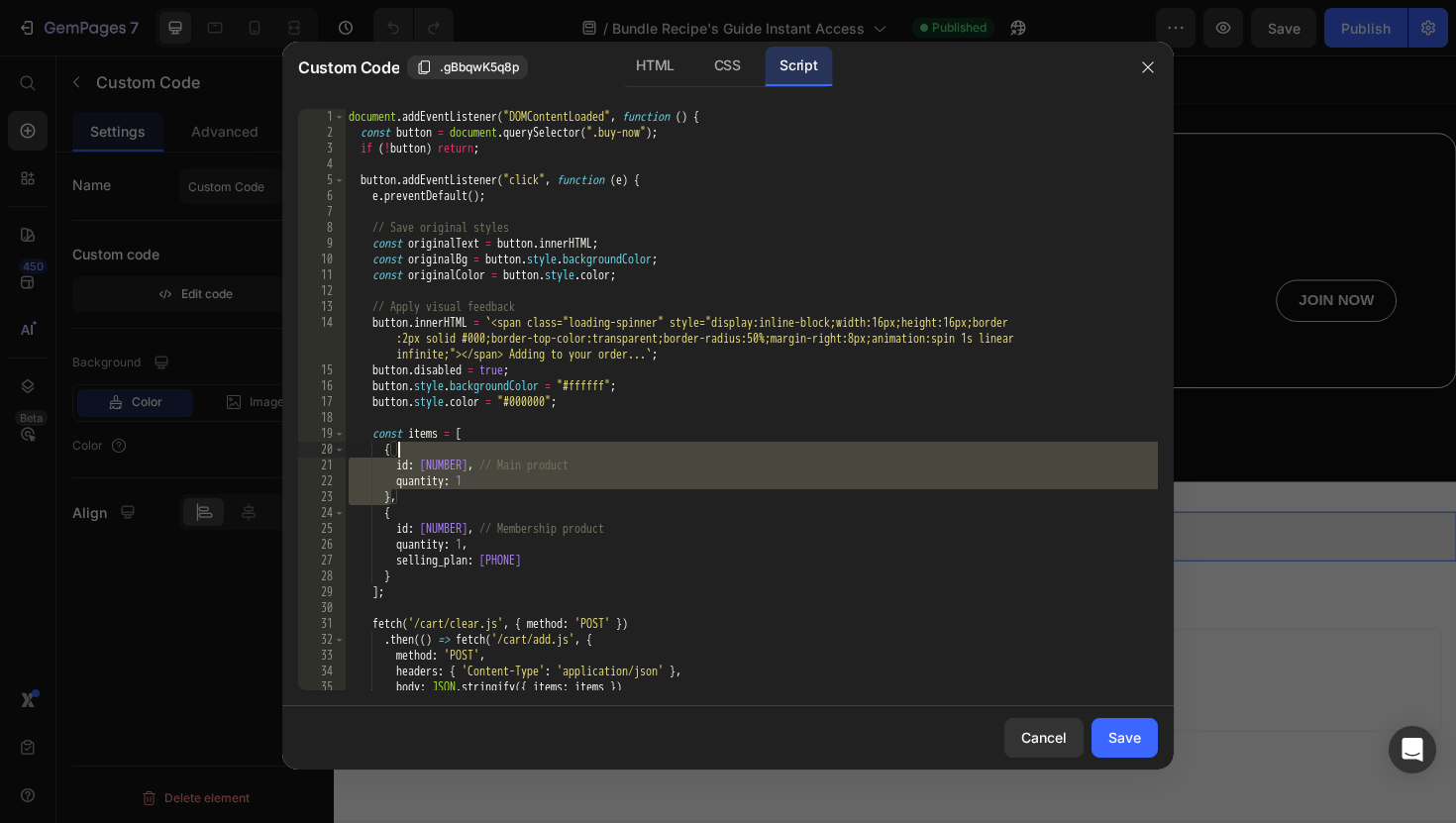 click on "document . addEventListener ( "DOMContentLoaded" ,   function   ( )   {    const   button   =   document . querySelector ( ".buy-now" ) ;    if   ( ! button )   return ;    button . addEventListener ( "click" ,   function   ( e )   {      e . preventDefault ( ) ;      // Save original styles      const   originalText   =   button . innerHTML ;      const   originalBg   =   button . style . backgroundColor ;      const   originalColor   =   button . style . color ;      // Apply visual feedback      button . innerHTML   =   ` <span class="loading-spinner" style="display:inline-block;width:16px;height:16px;border          :2px solid #000;border-top-color:transparent;border-radius:50%;margin-right:8px;animation:spin 1s linear           infinite;"></span> Adding to your order... ` ;      button . disabled   =   true ;      button . style . backgroundColor   =   "#ffffff" ;      button . style . color   =   "#000000" ;      const   items   =   [         {           id :   [PHONE] ,        :" at bounding box center (751, 415) 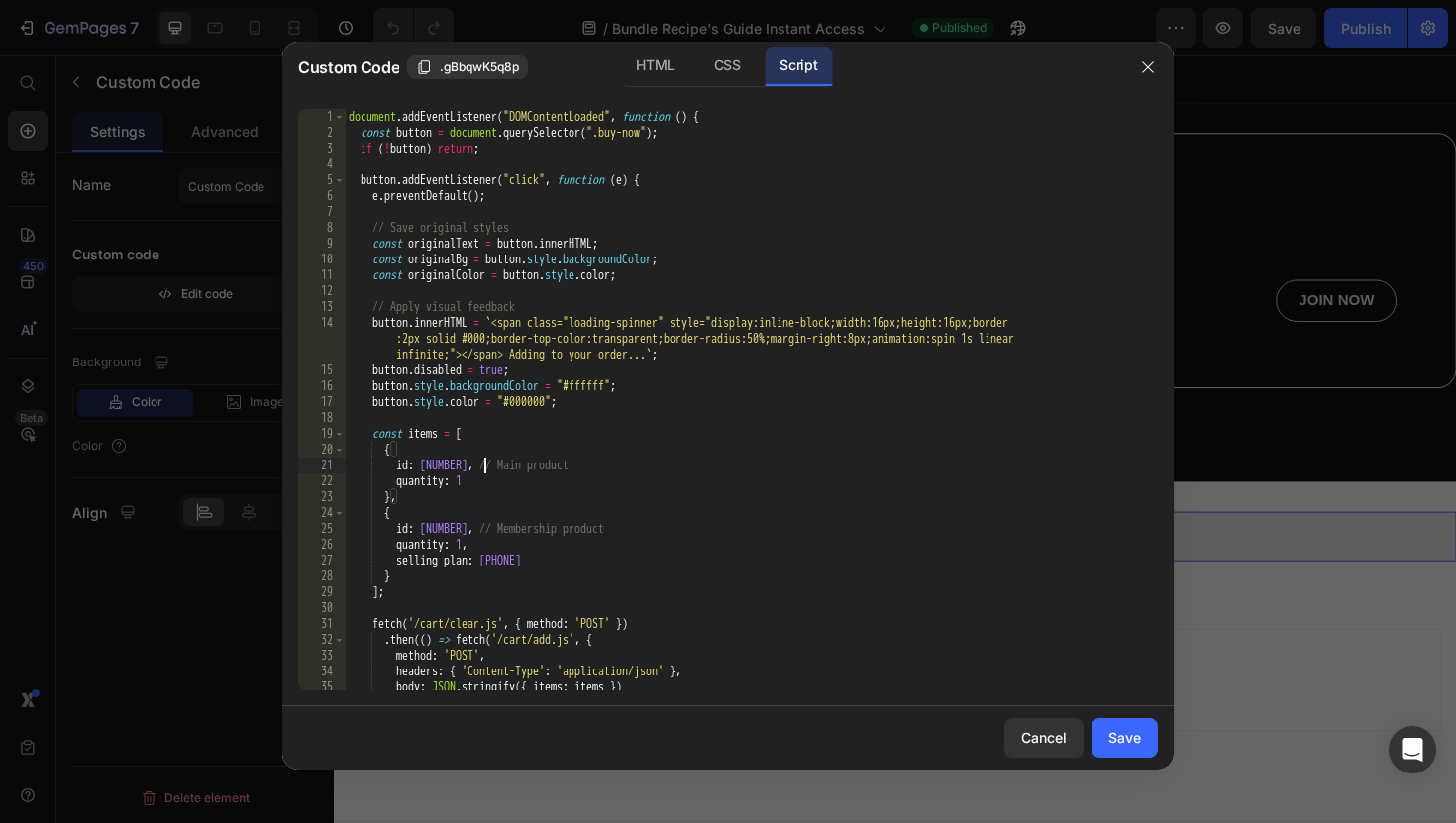 click on "document . addEventListener ( "DOMContentLoaded" ,   function   ( )   {    const   button   =   document . querySelector ( ".buy-now" ) ;    if   ( ! button )   return ;    button . addEventListener ( "click" ,   function   ( e )   {      e . preventDefault ( ) ;      // Save original styles      const   originalText   =   button . innerHTML ;      const   originalBg   =   button . style . backgroundColor ;      const   originalColor   =   button . style . color ;      // Apply visual feedback      button . innerHTML   =   ` <span class="loading-spinner" style="display:inline-block;width:16px;height:16px;border          :2px solid #000;border-top-color:transparent;border-radius:50%;margin-right:8px;animation:spin 1s linear           infinite;"></span> Adding to your order... ` ;      button . disabled   =   true ;      button . style . backgroundColor   =   "#ffffff" ;      button . style . color   =   "#000000" ;      const   items   =   [         {           id :   [PHONE] ,        :" at bounding box center (751, 415) 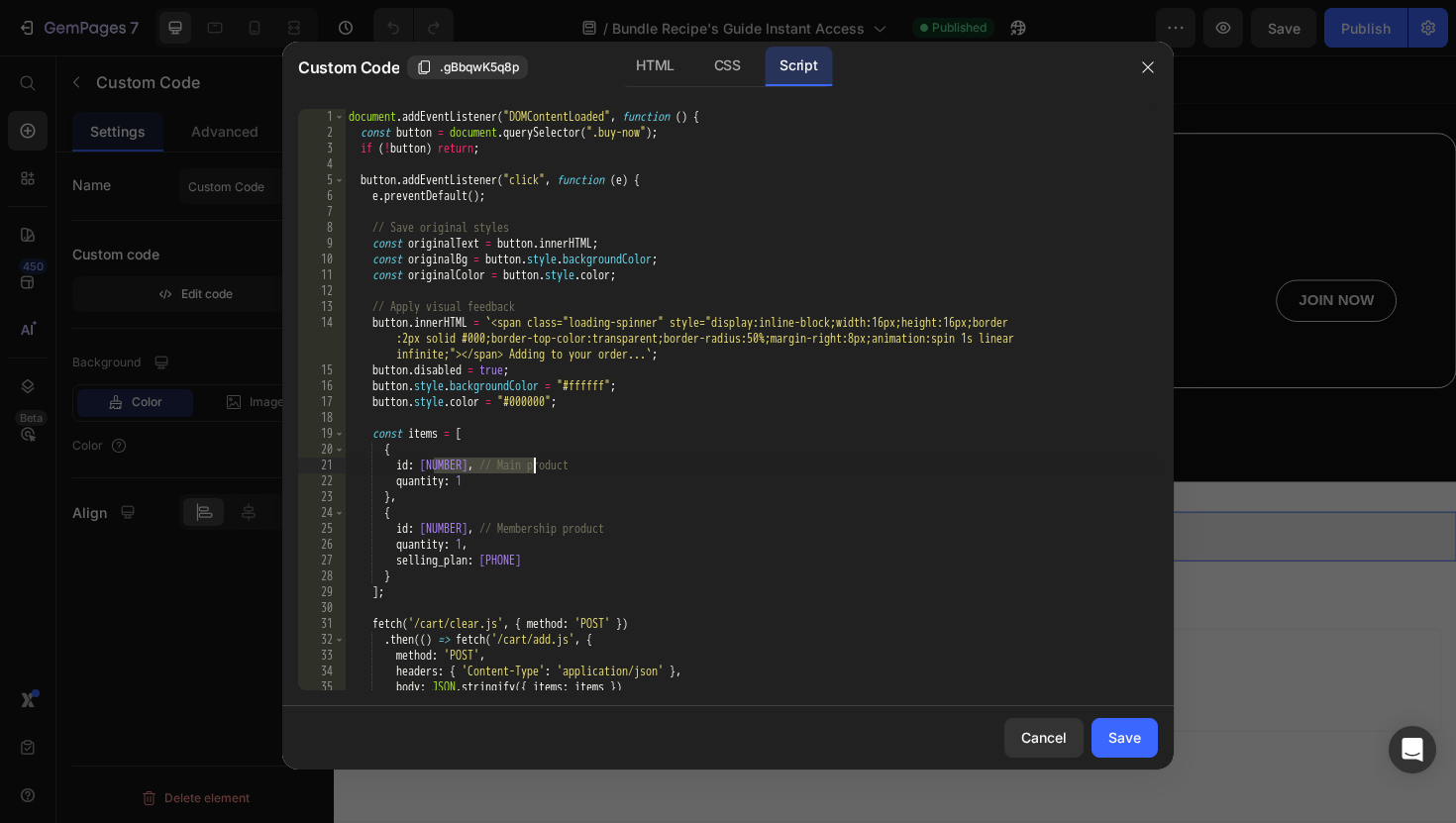 paste on "51093907145023" 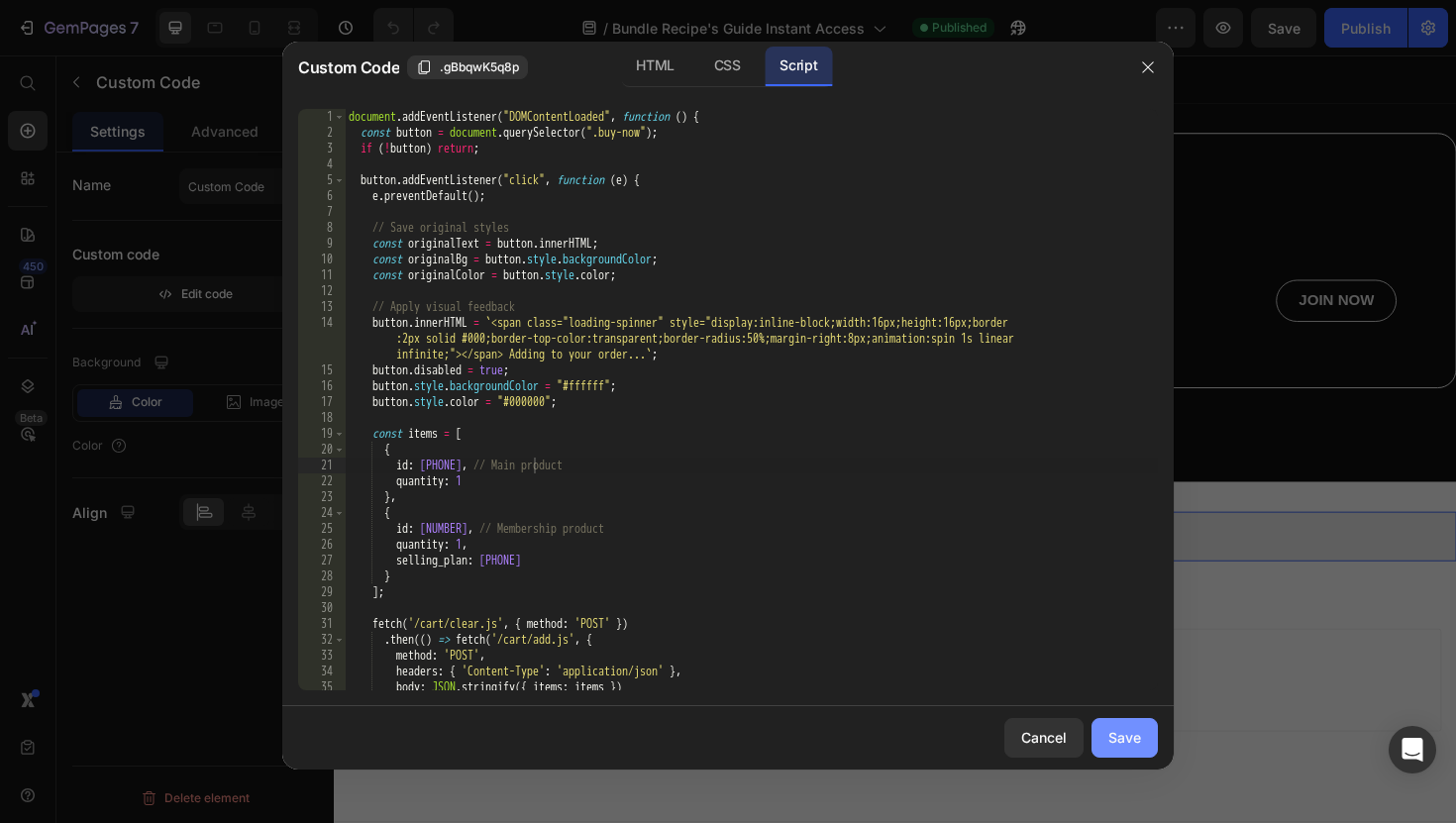 click on "Save" 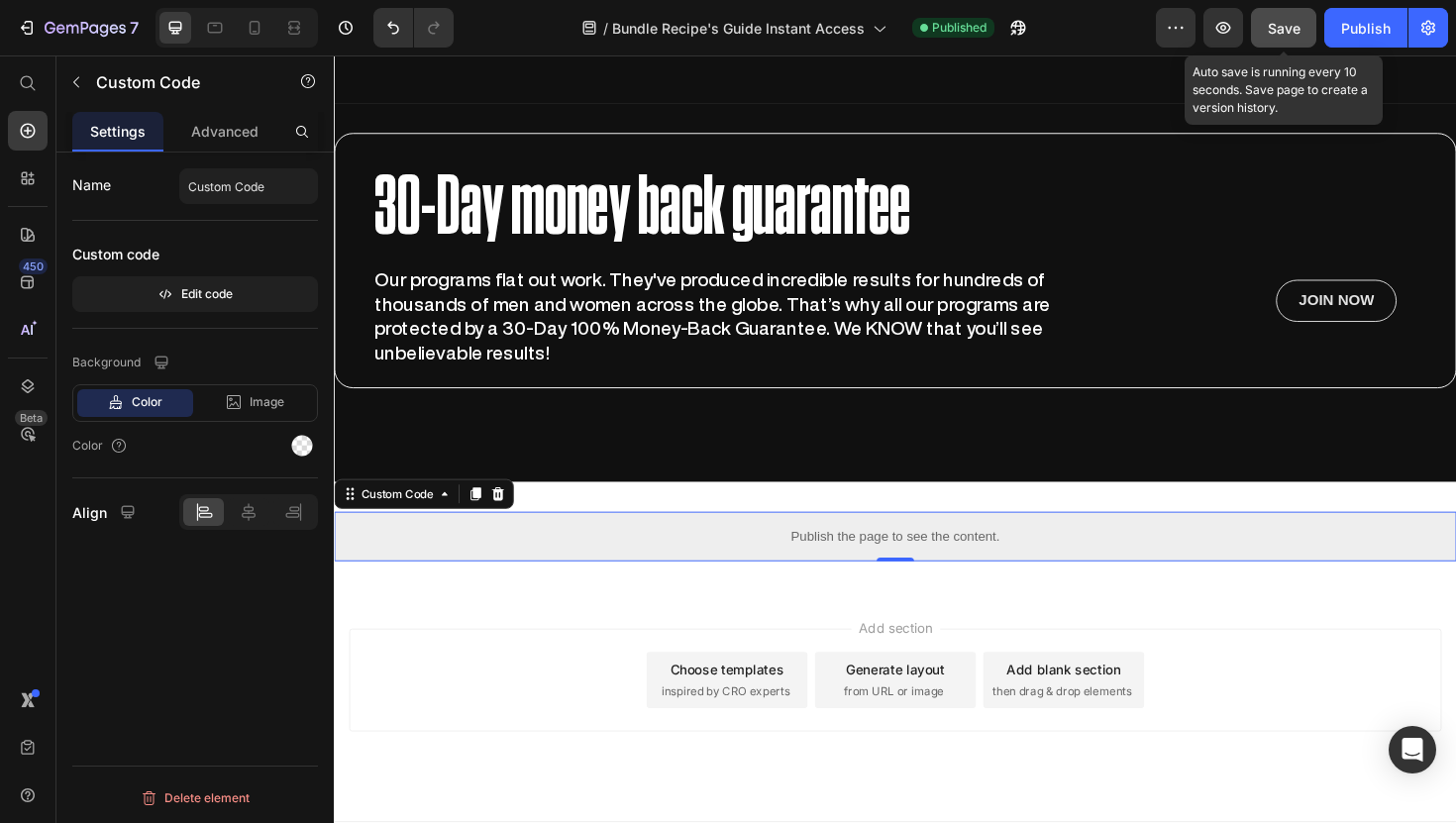 click on "Save" at bounding box center [1284, 28] 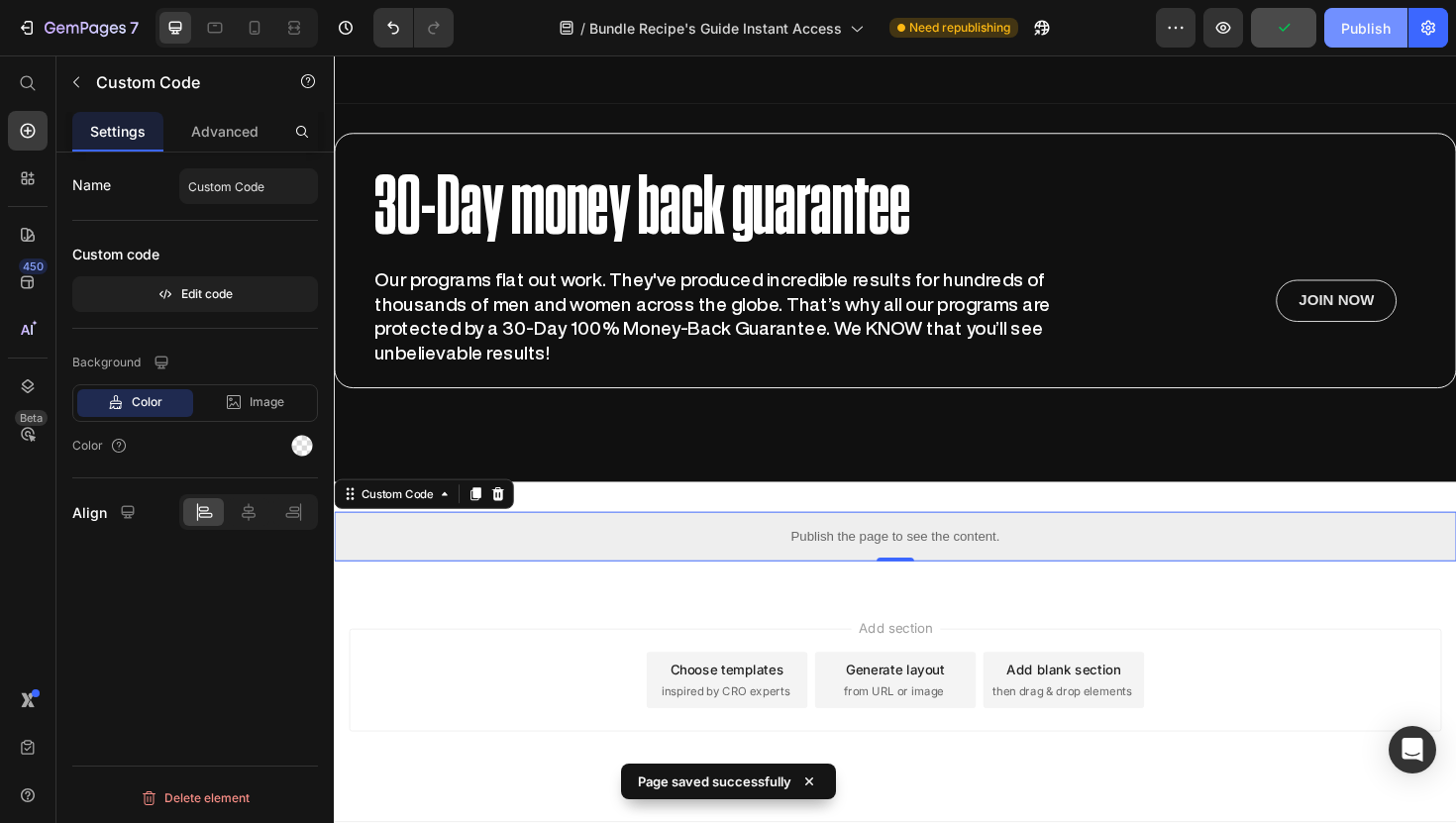 click on "Publish" at bounding box center (1366, 28) 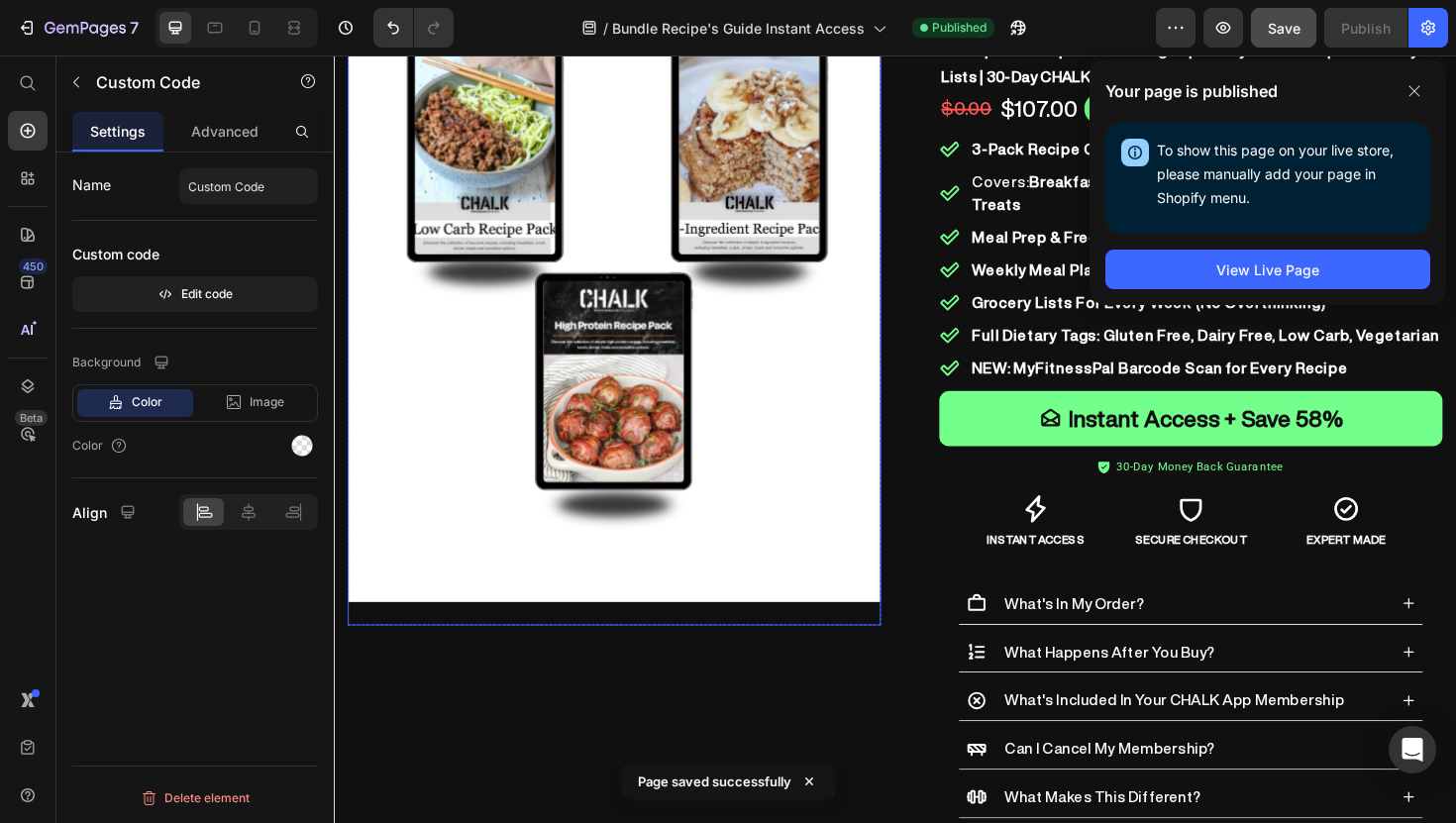 scroll, scrollTop: 0, scrollLeft: 0, axis: both 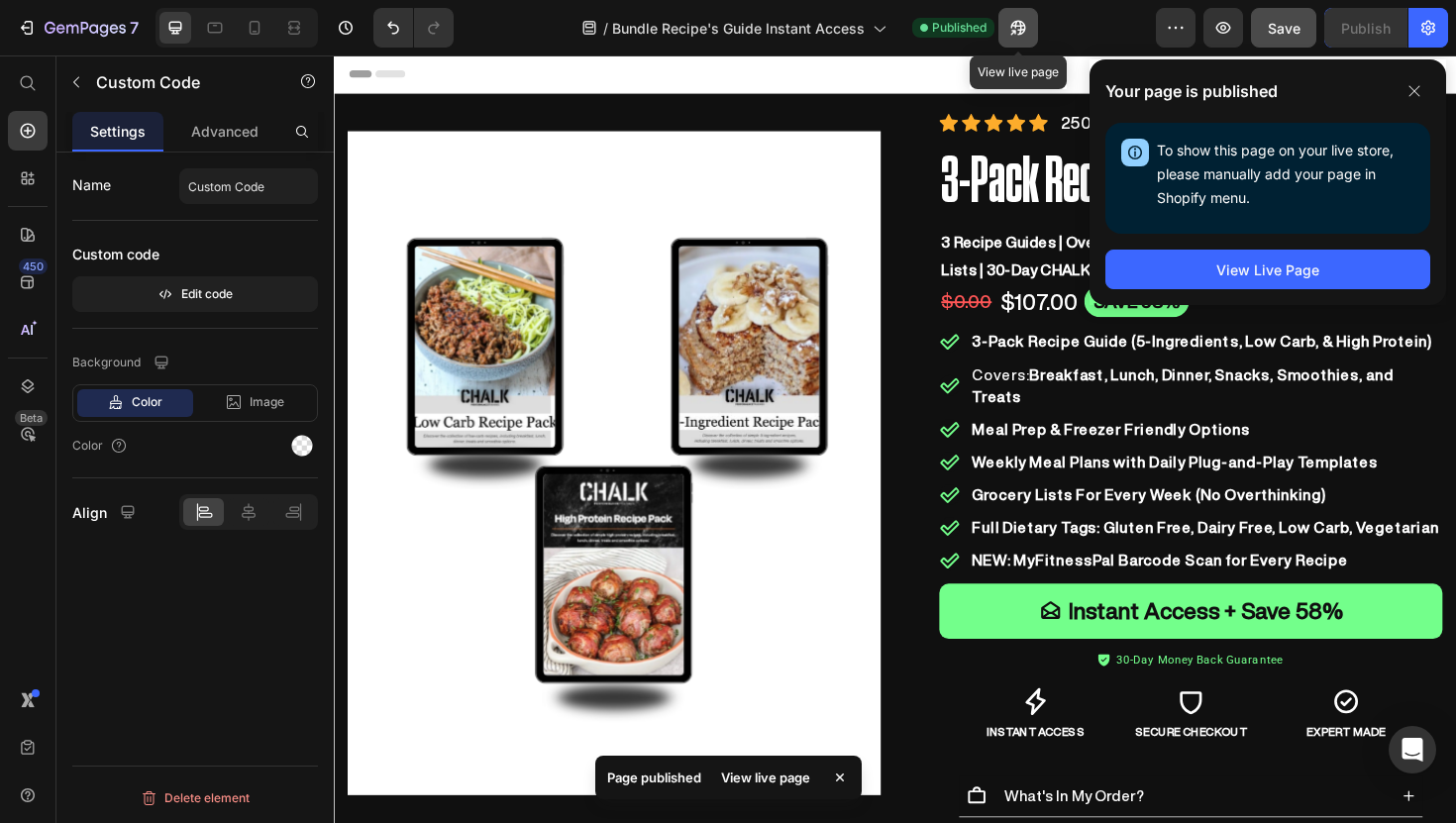 click 